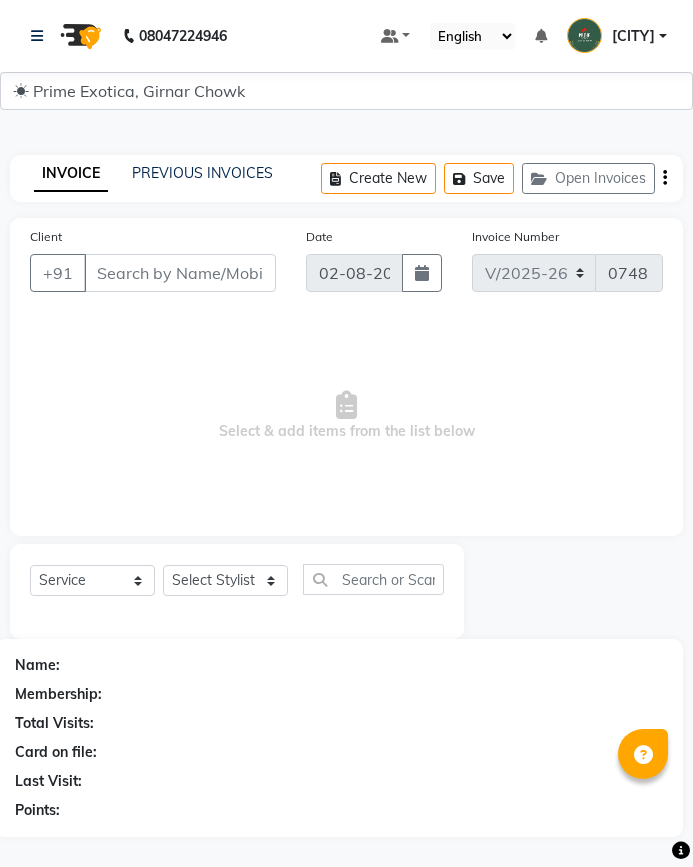 select on "5796" 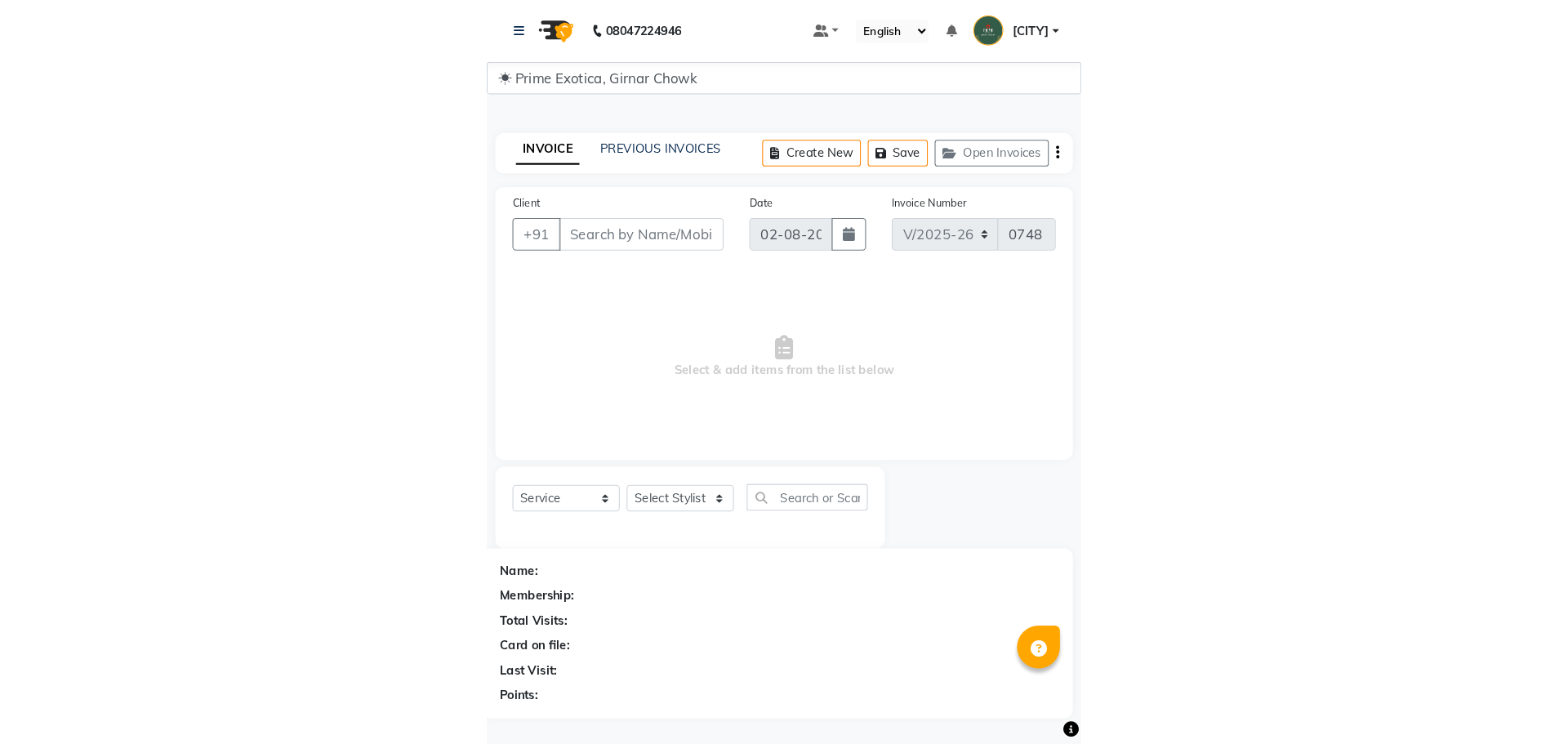 scroll, scrollTop: 0, scrollLeft: 0, axis: both 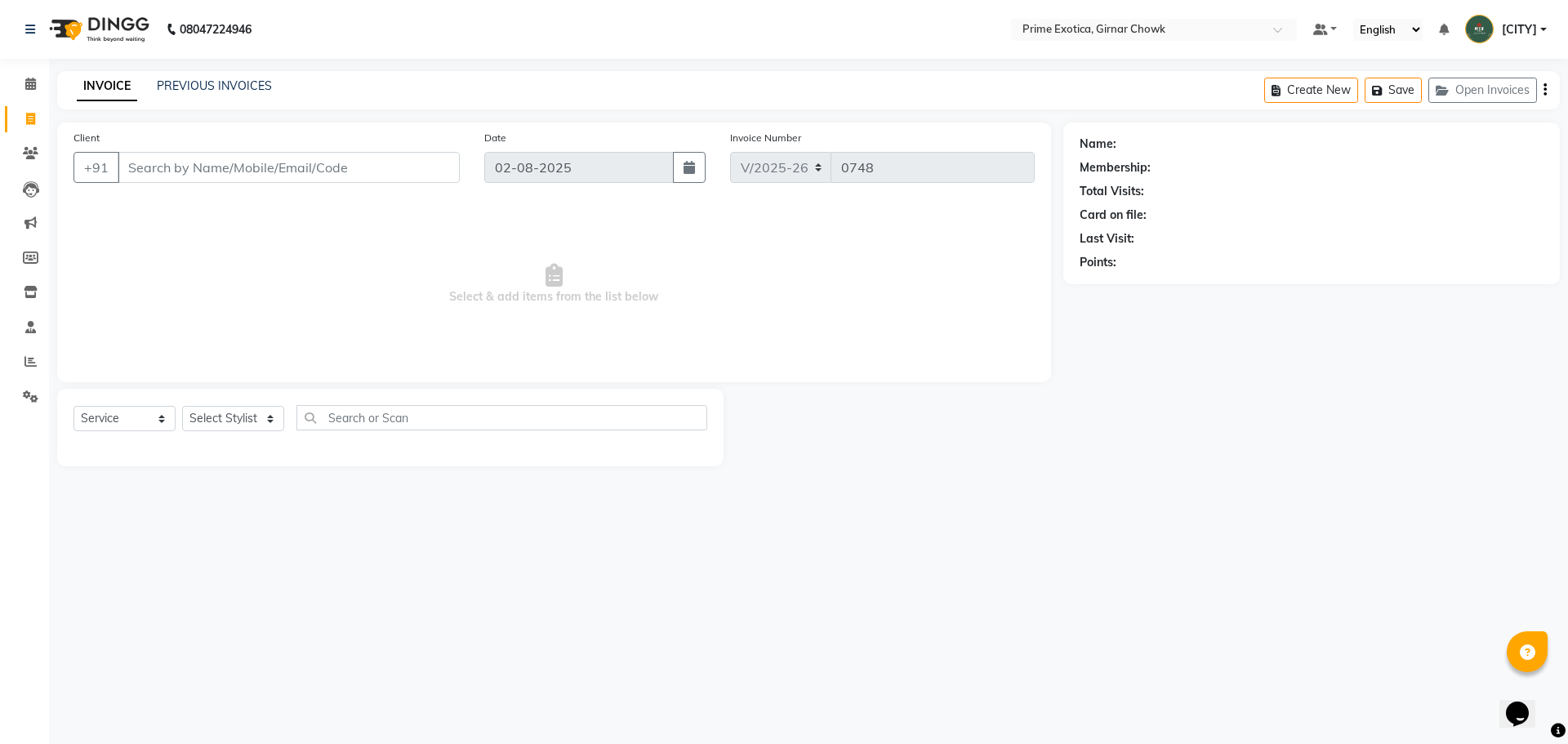 click on "Client" at bounding box center [288, 167] 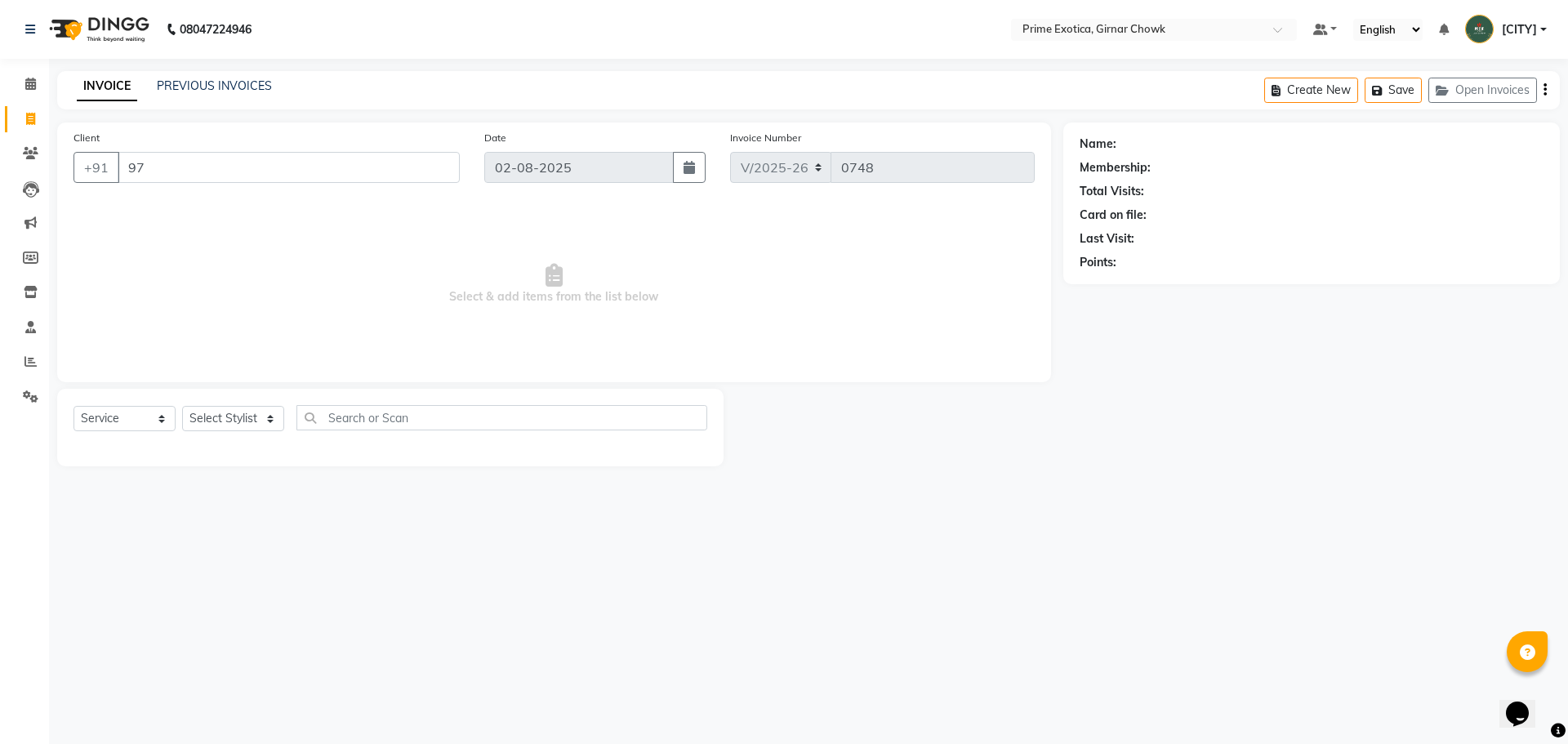type on "9" 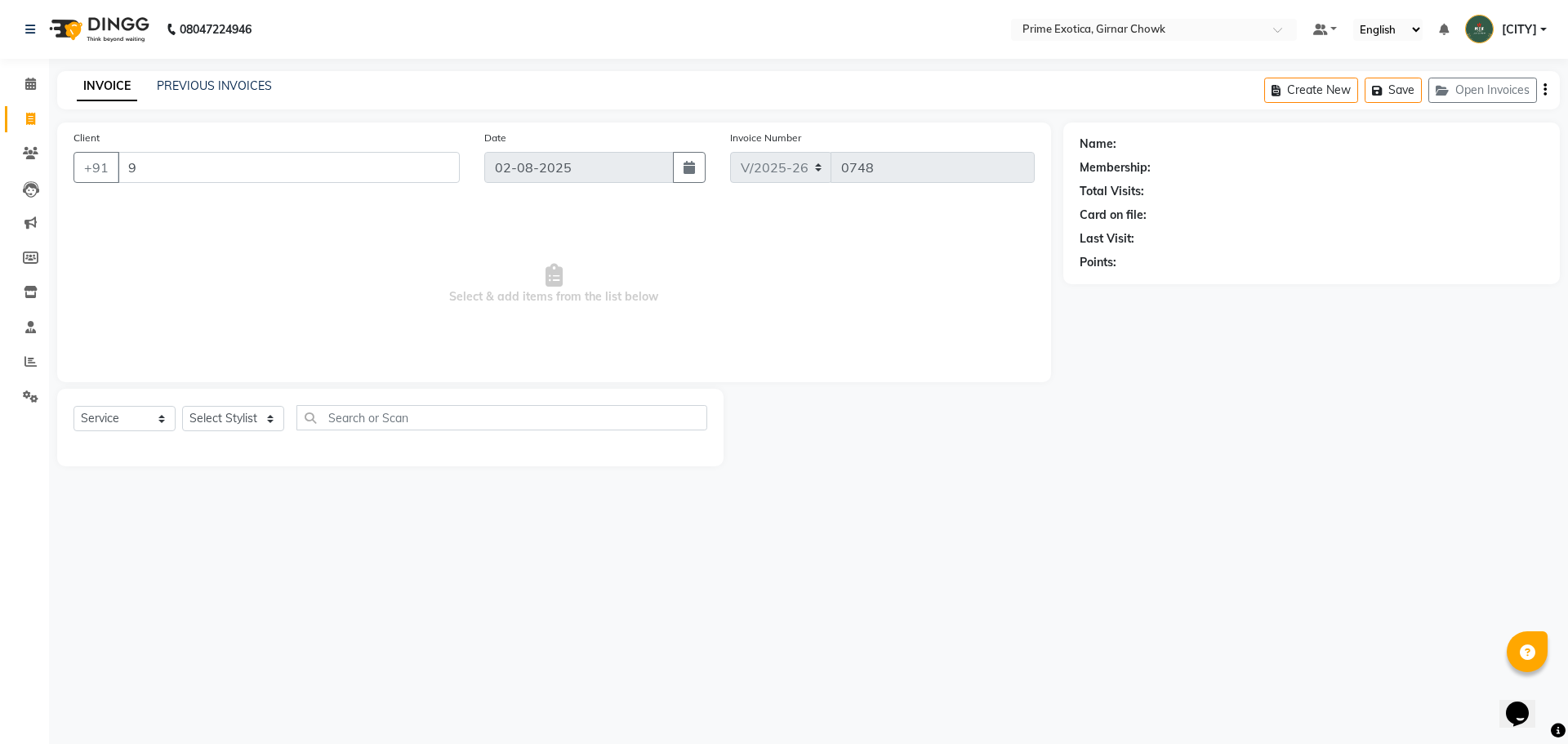 type 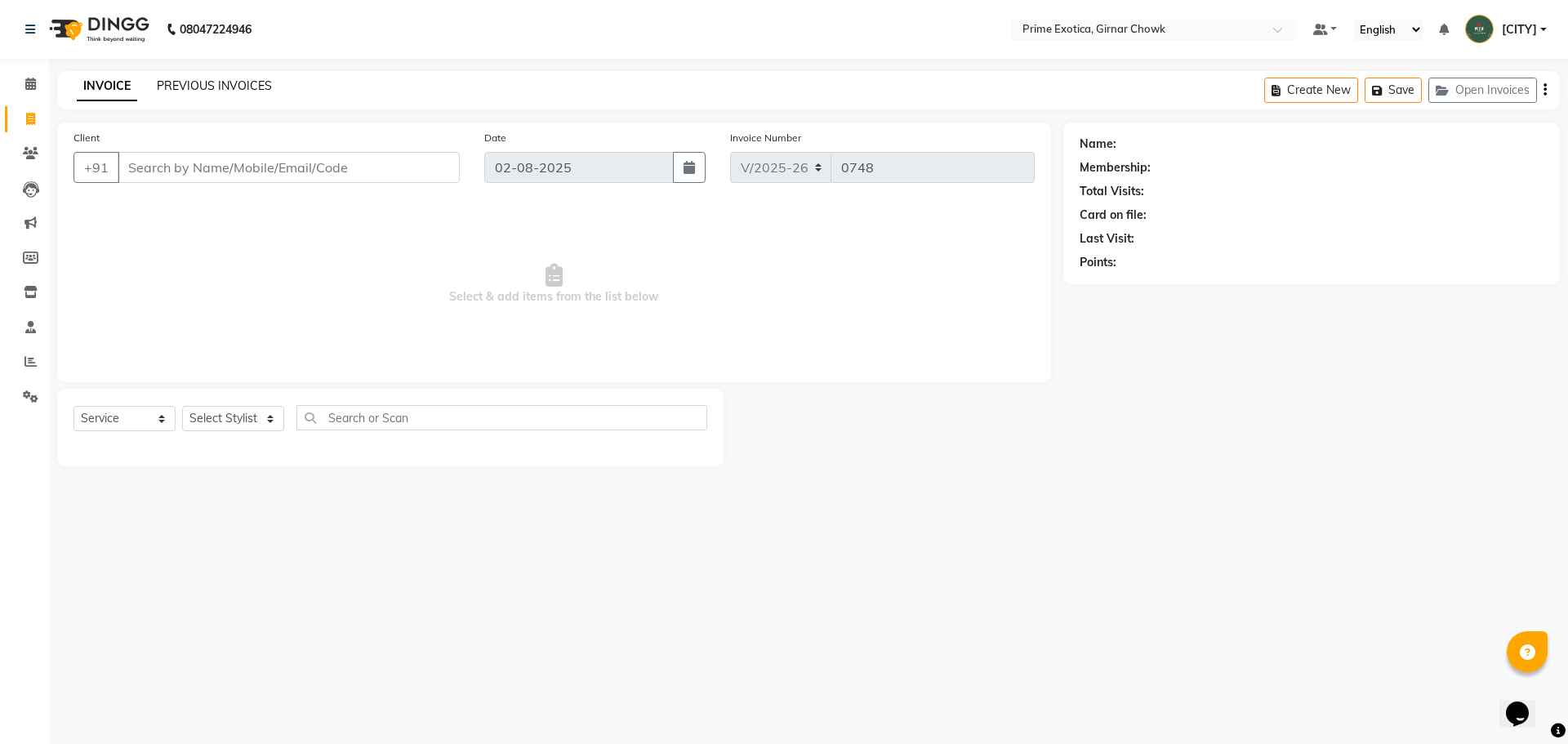 drag, startPoint x: 239, startPoint y: 69, endPoint x: 239, endPoint y: 87, distance: 18 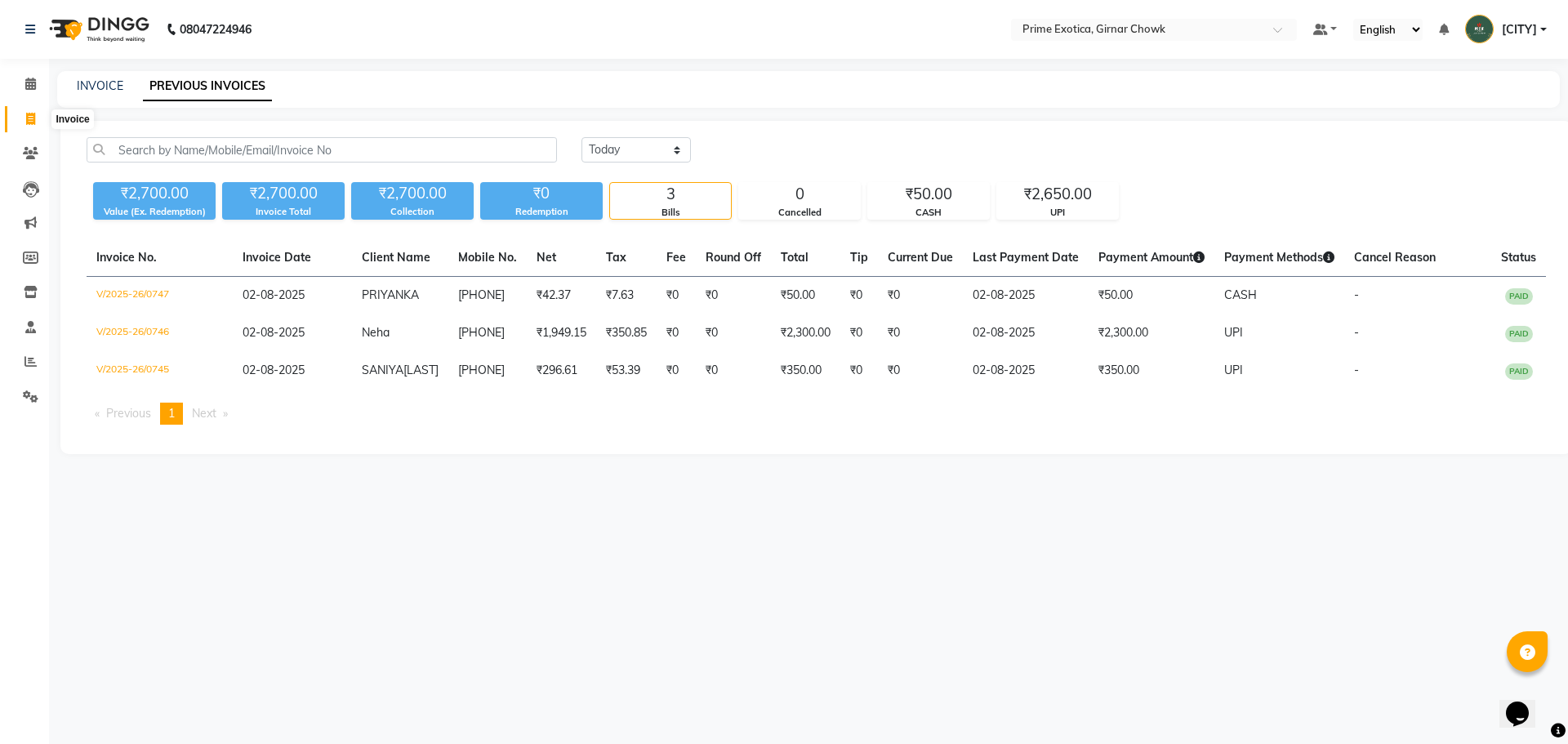 click 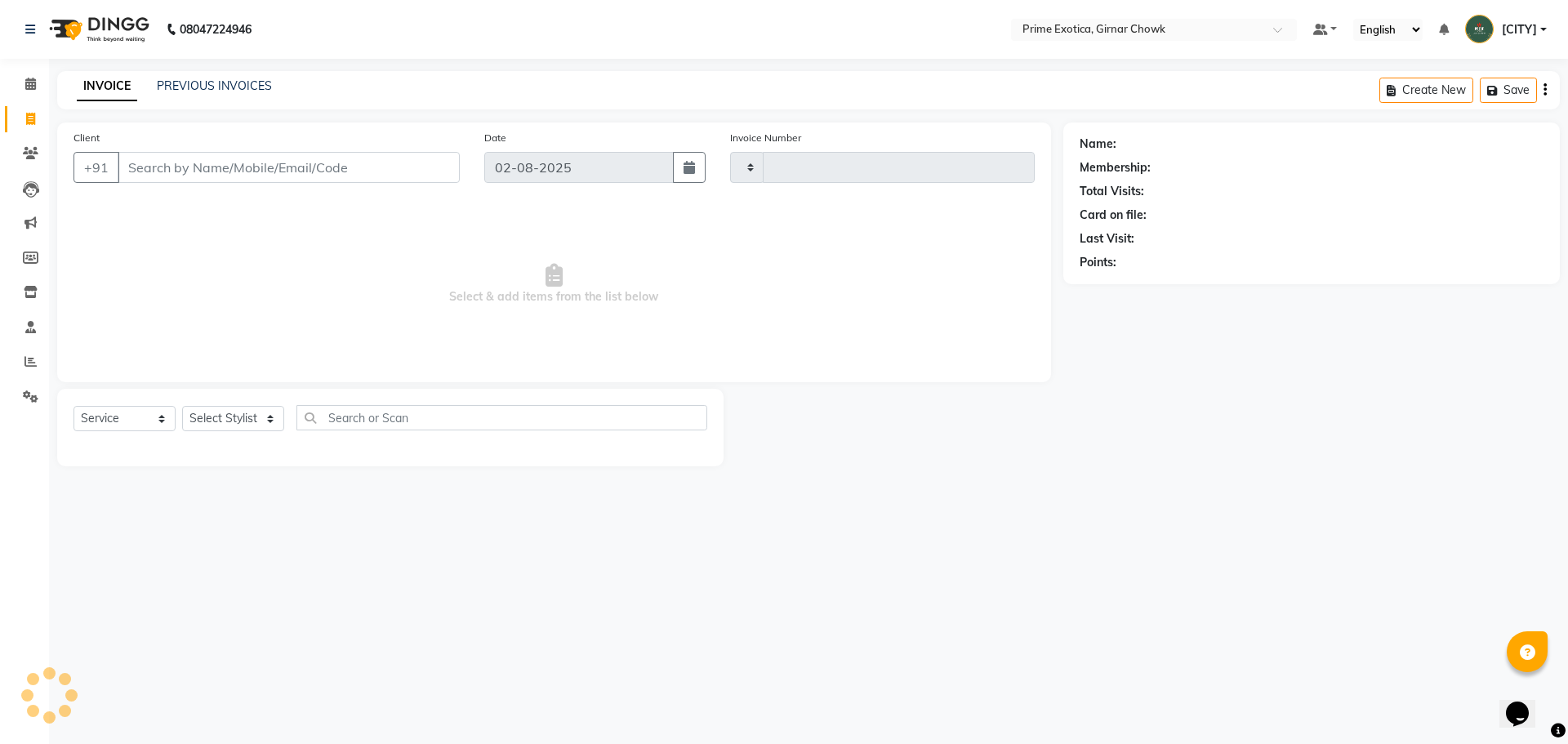 type on "0748" 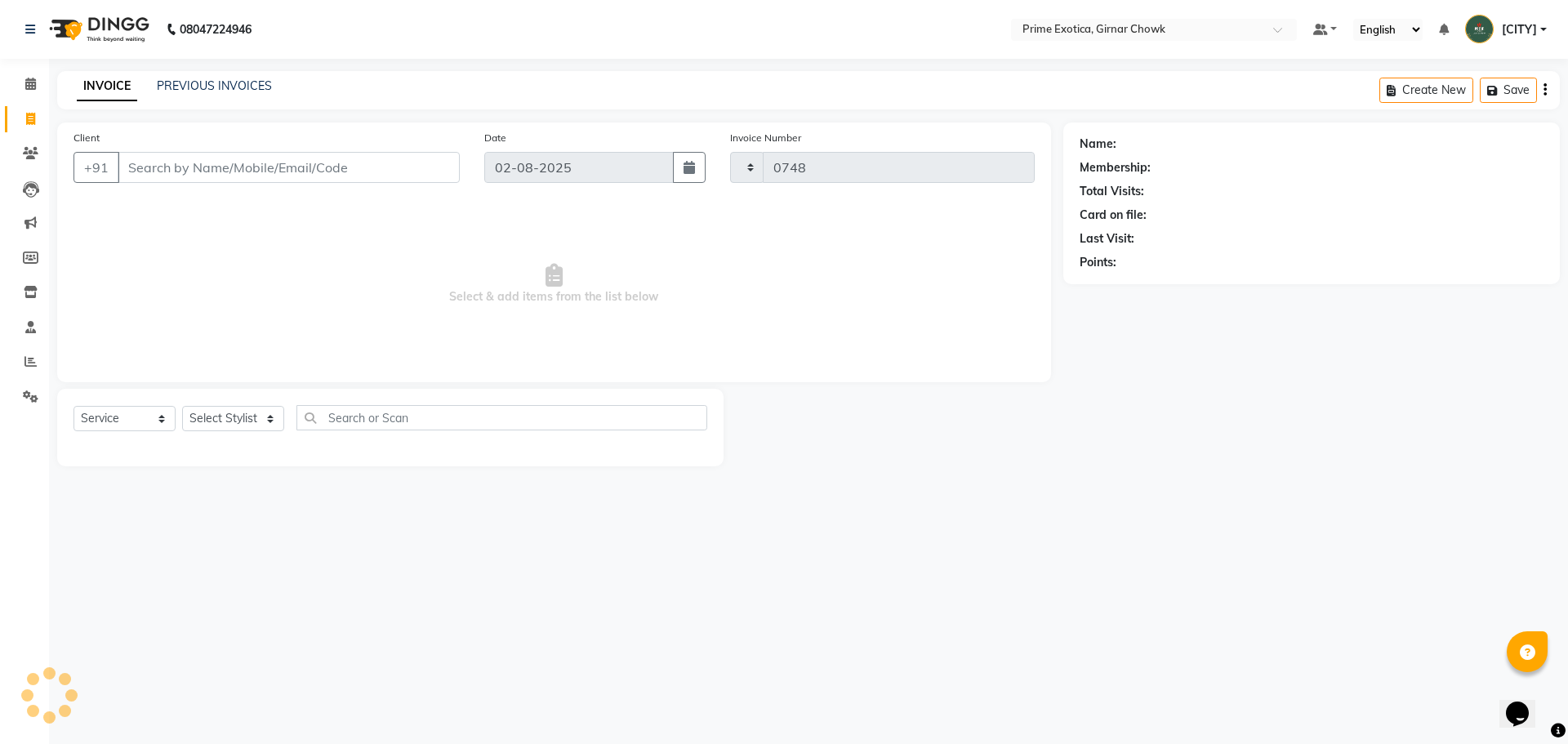 select on "5796" 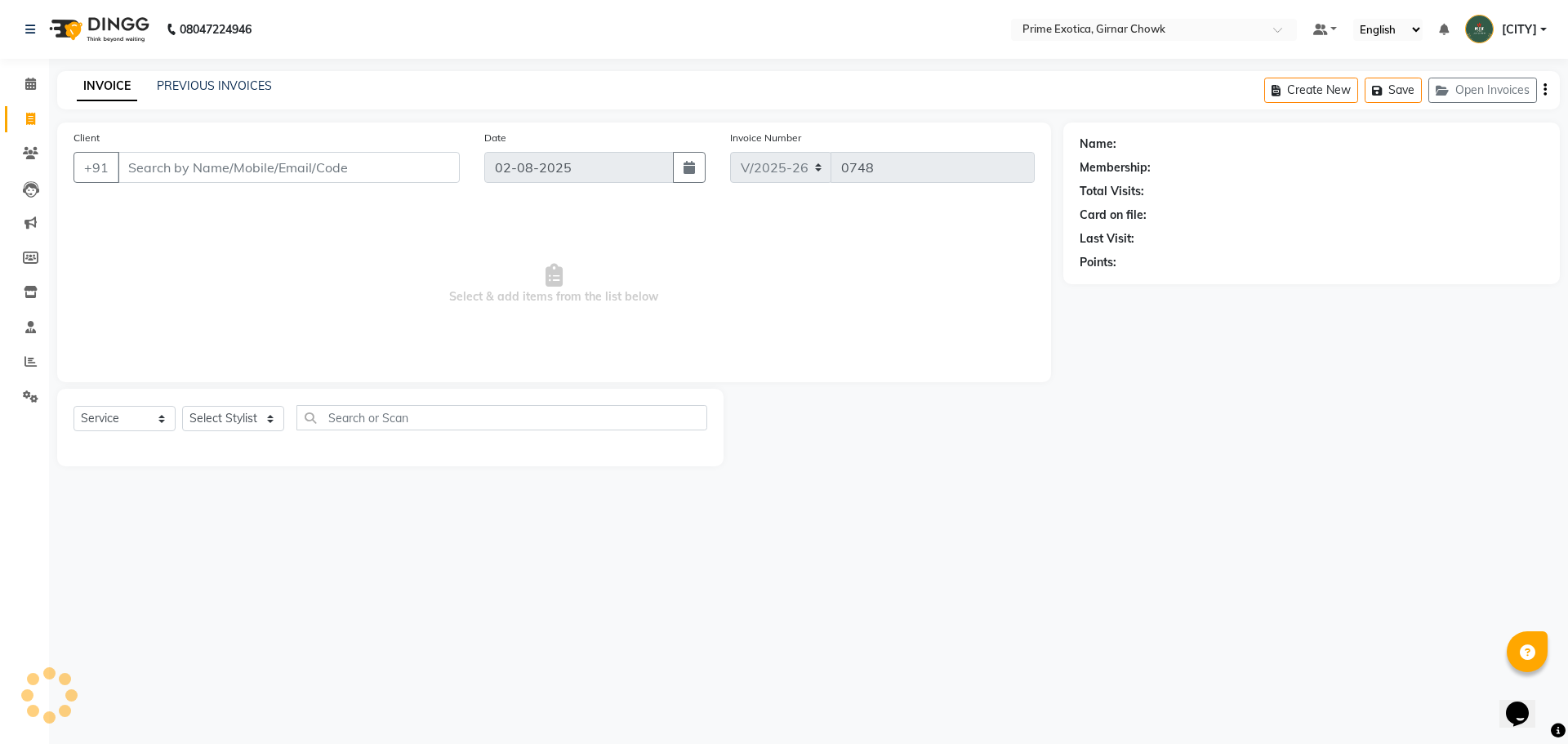 click on "Client" at bounding box center (288, 167) 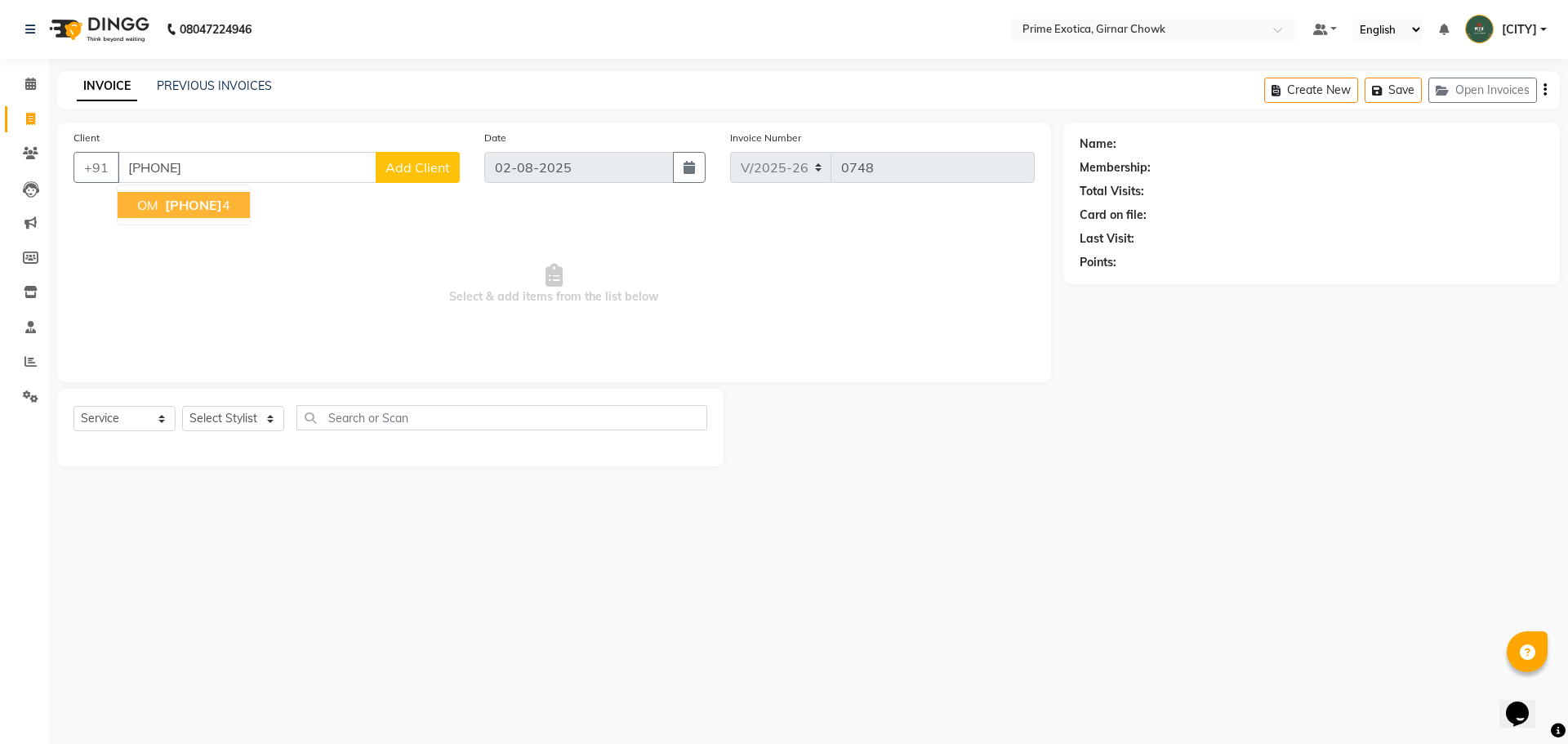 click on "[PHONE]" at bounding box center [194, 205] 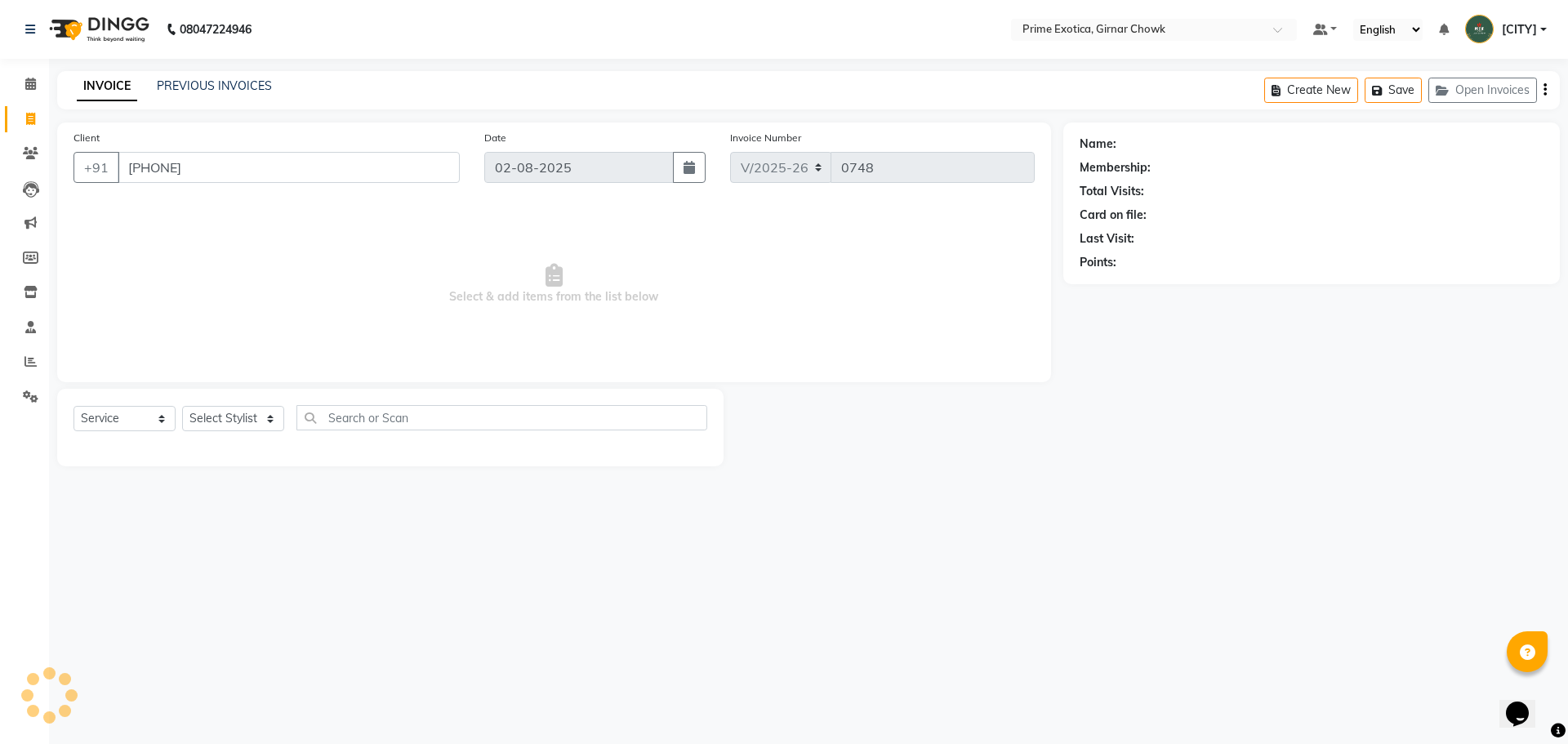 type on "[PHONE]" 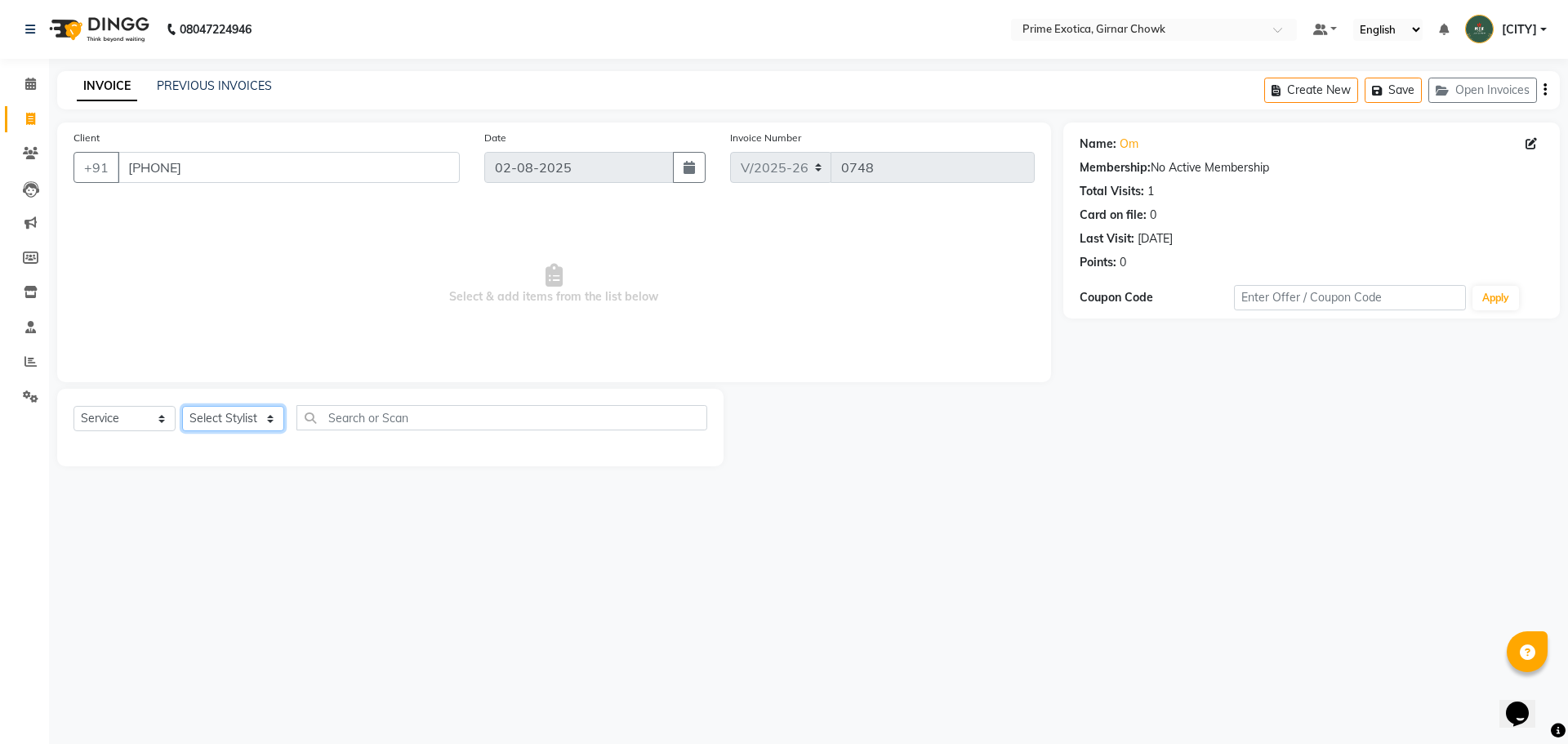 click on "Select Stylist [FIRST] [LAST] ADMIN [FIRST] [LAST] [FIRST] [LAST] [FIRST] [LAST] [FIRST] [LAST] [FIRST] [LAST] [FIRST] [LAST]" 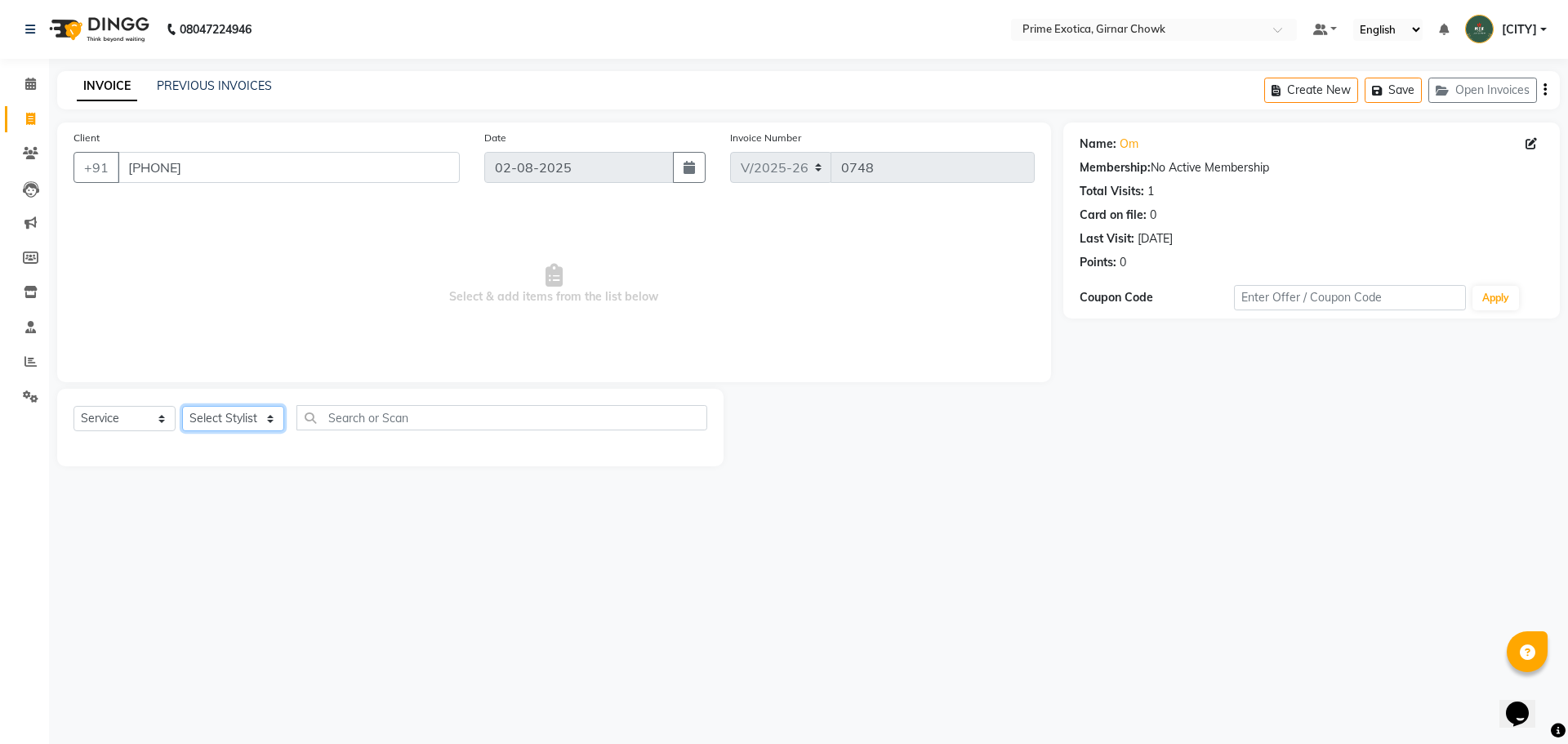 select on "[NUMBER]" 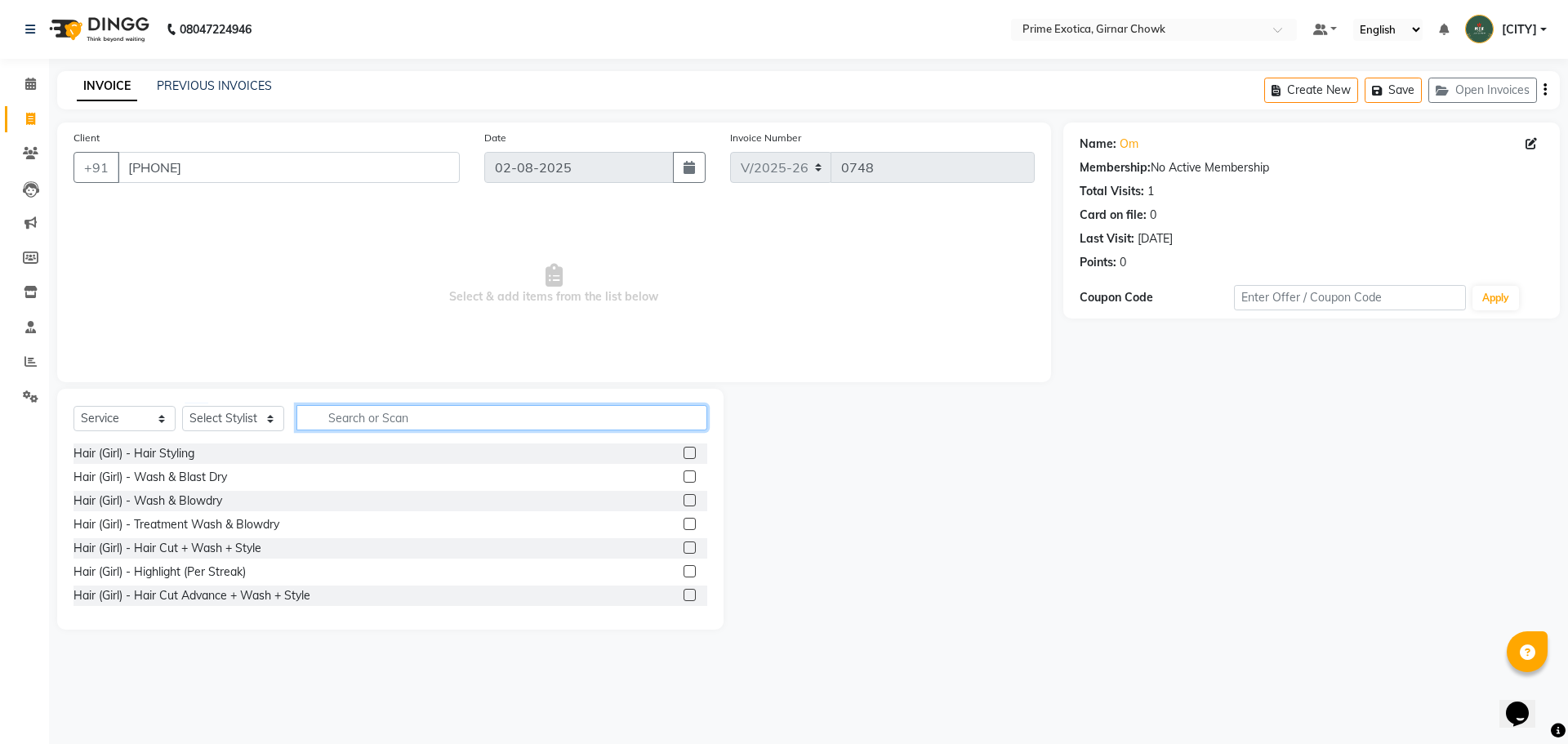 click 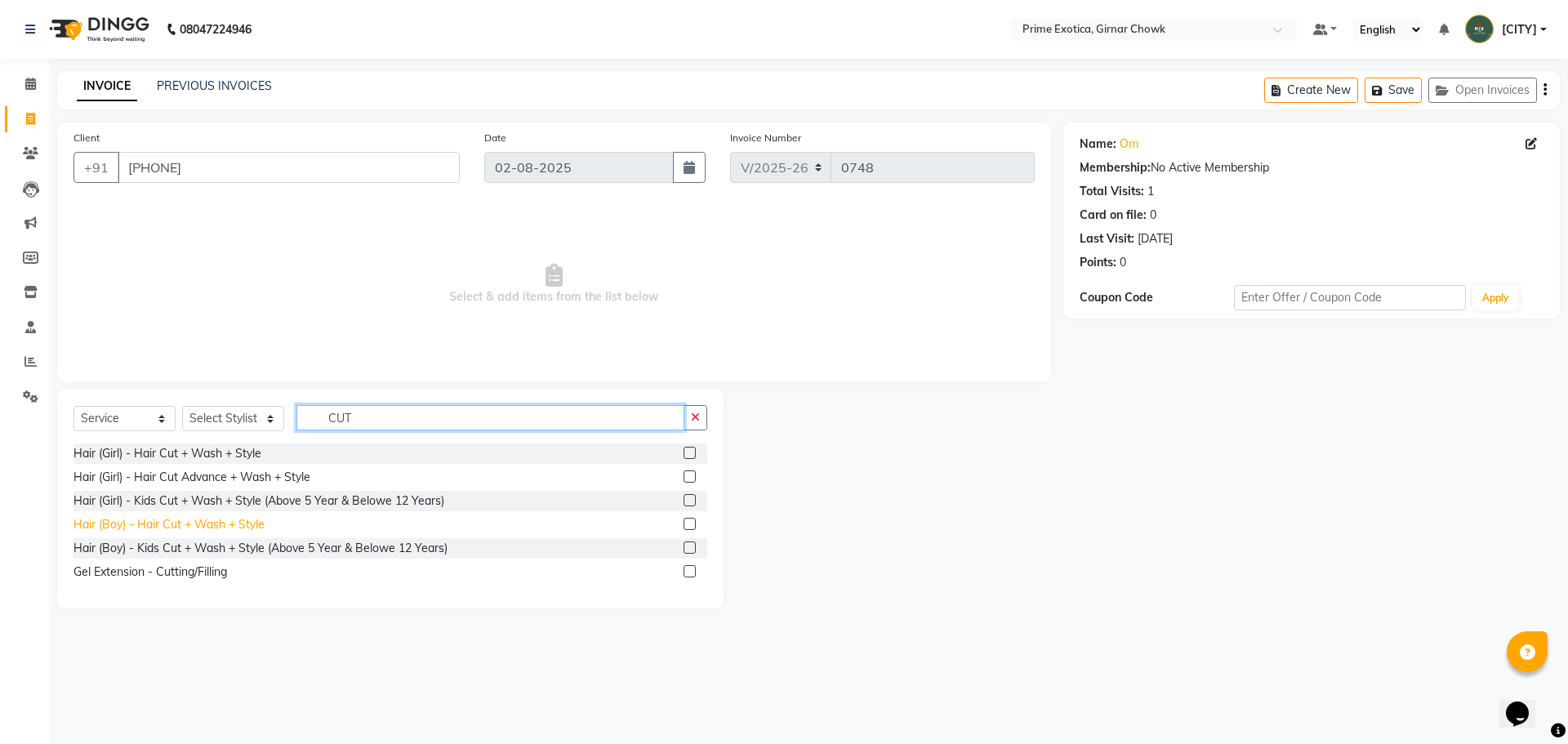 type on "CUT" 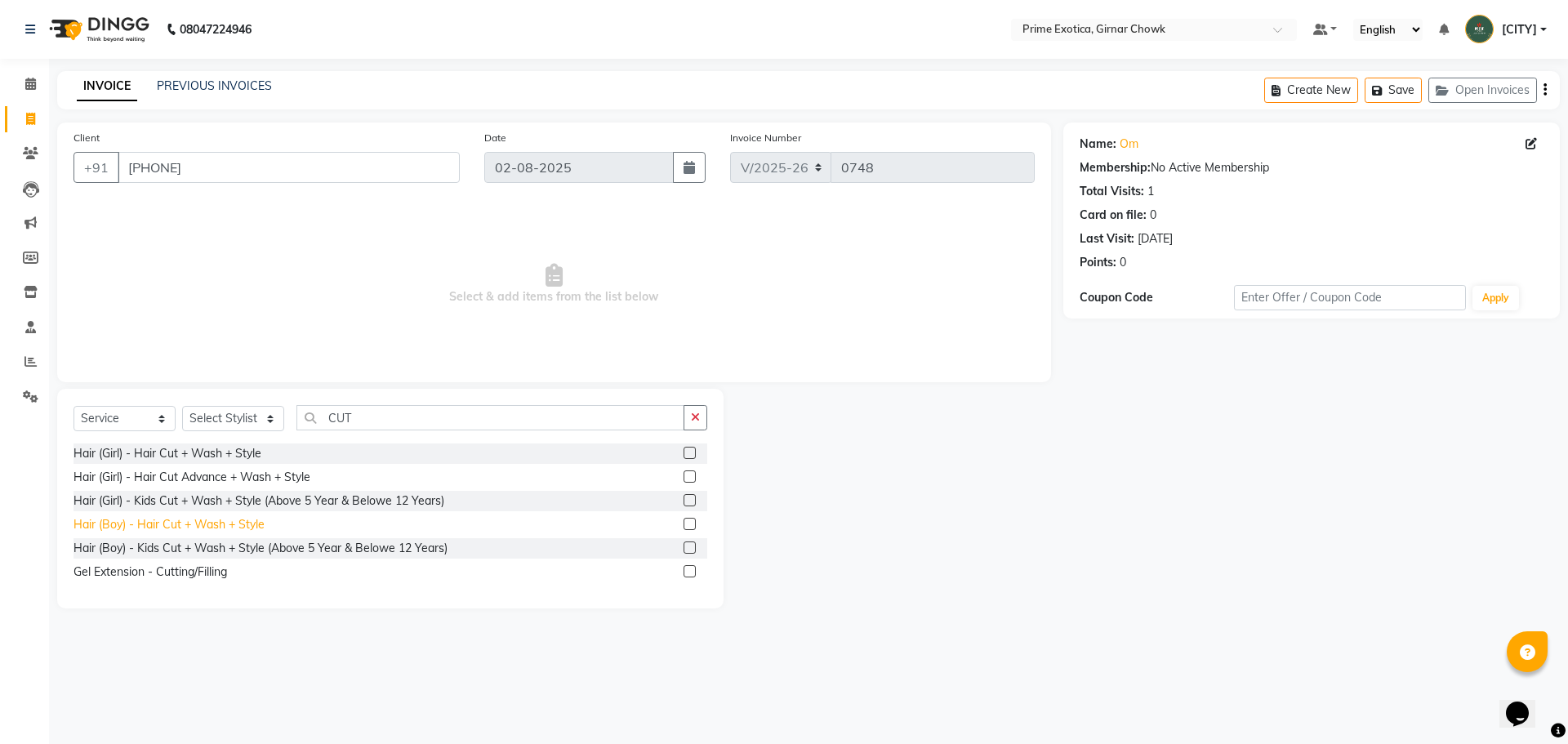 click on "Hair (Boy) - Hair Cut + Wash + Style" 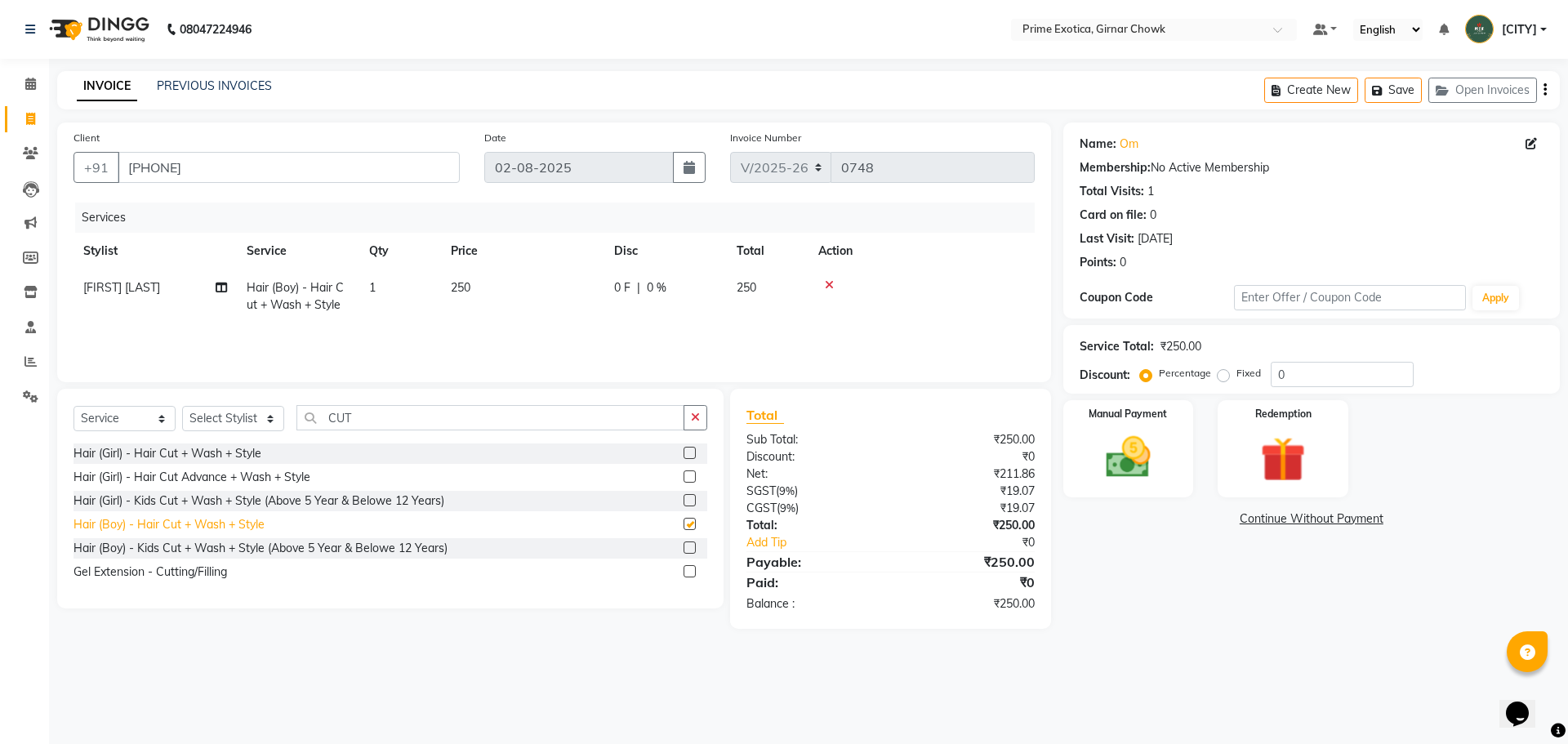 checkbox on "false" 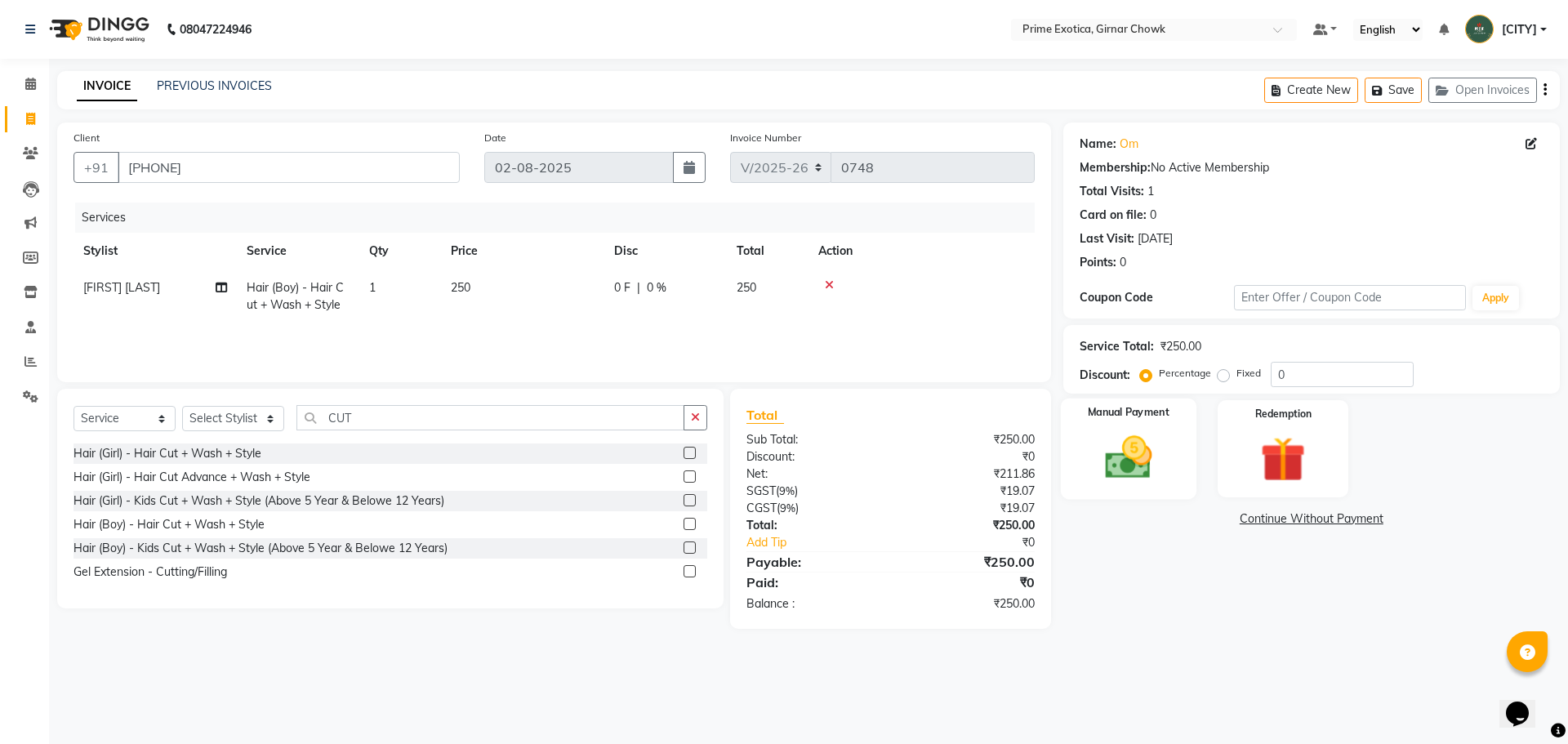 click 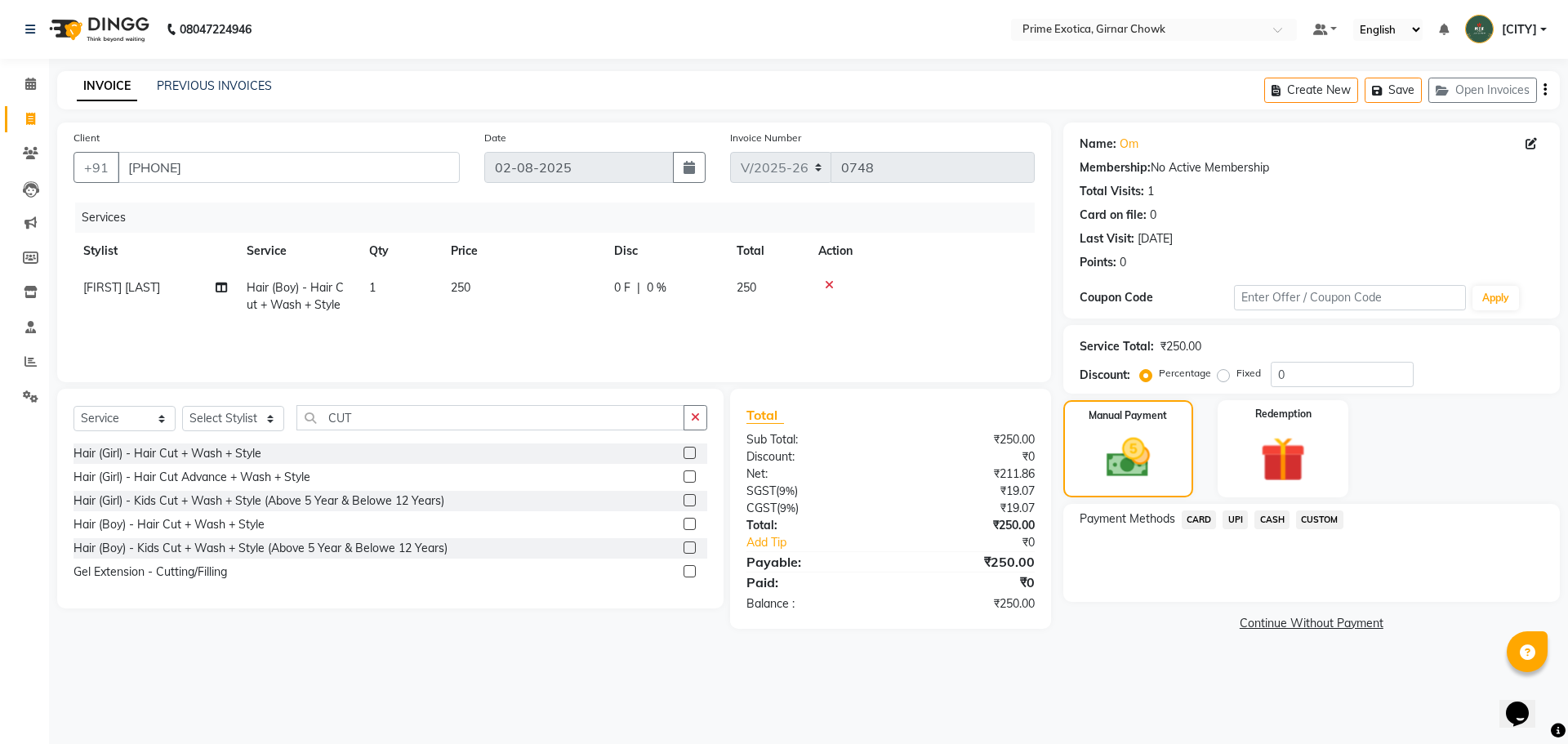 click on "CASH" 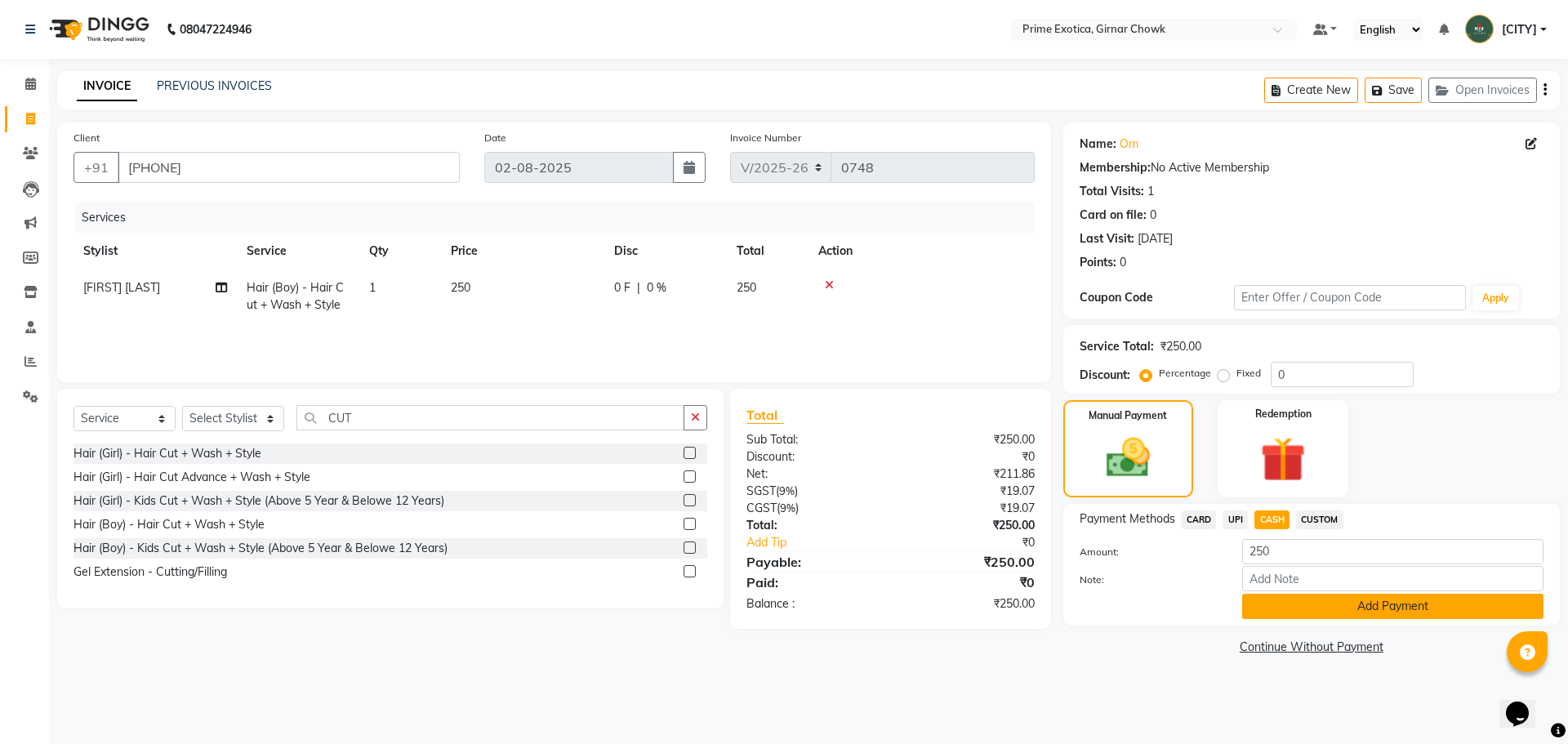 click on "Add Payment" 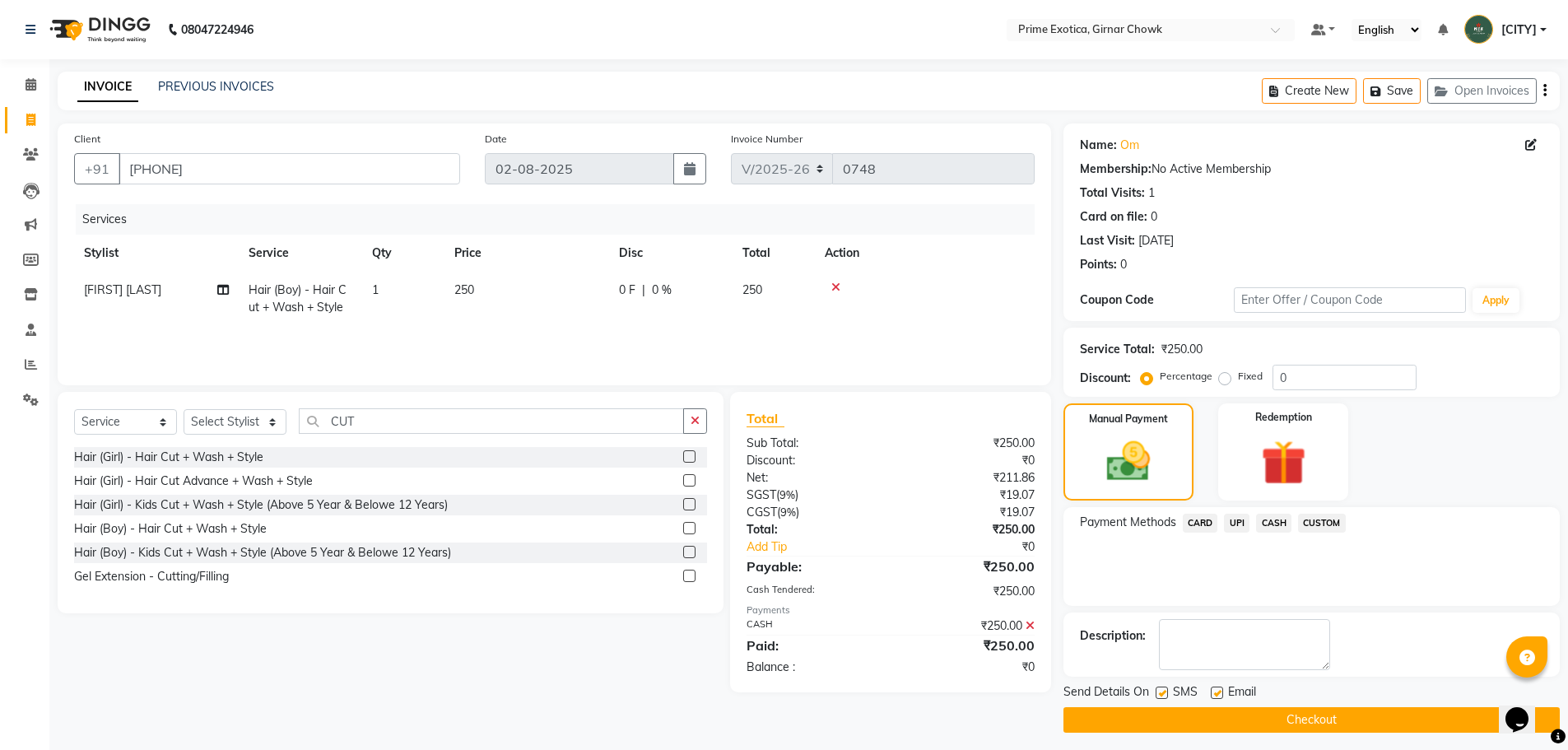 click on "Checkout" 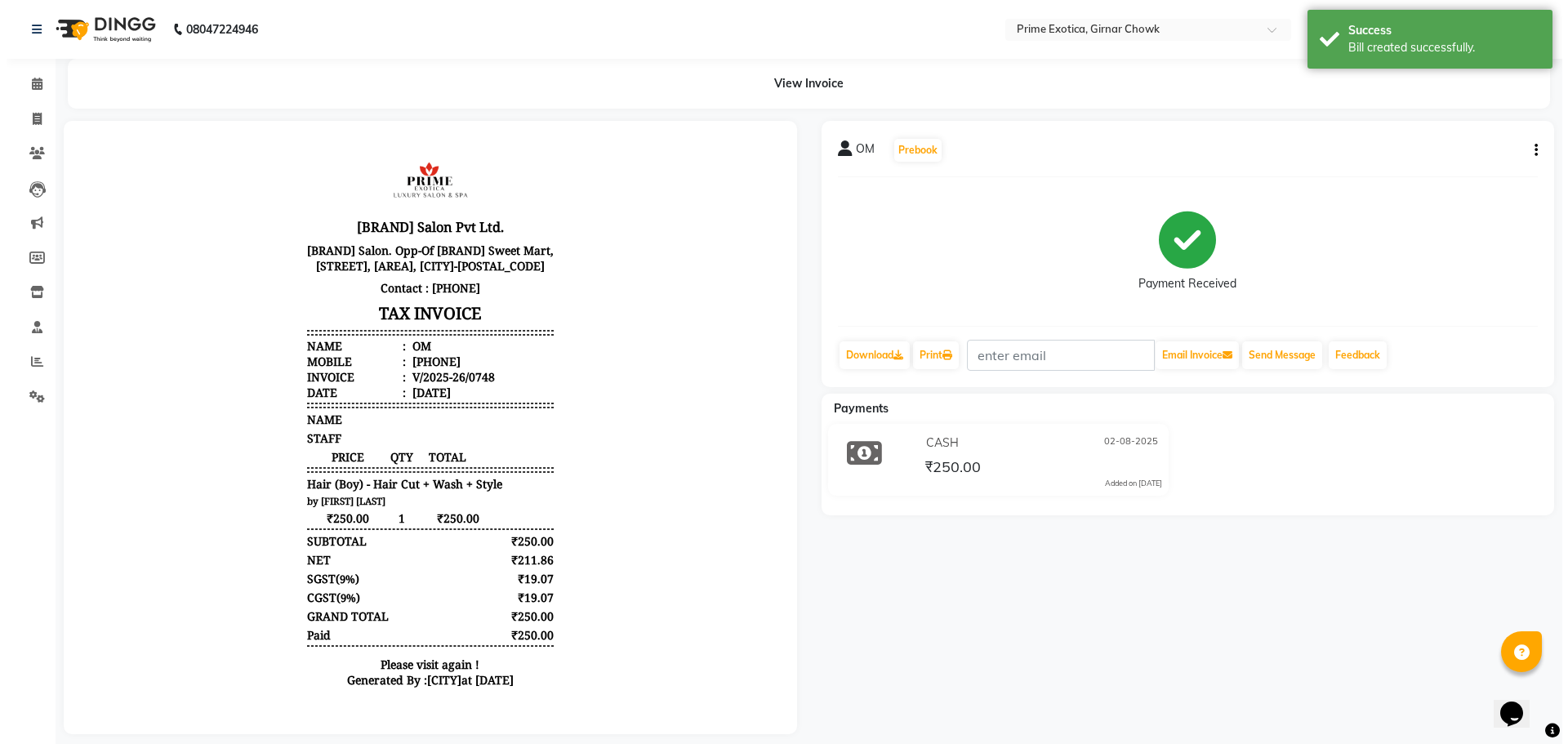 scroll, scrollTop: 0, scrollLeft: 0, axis: both 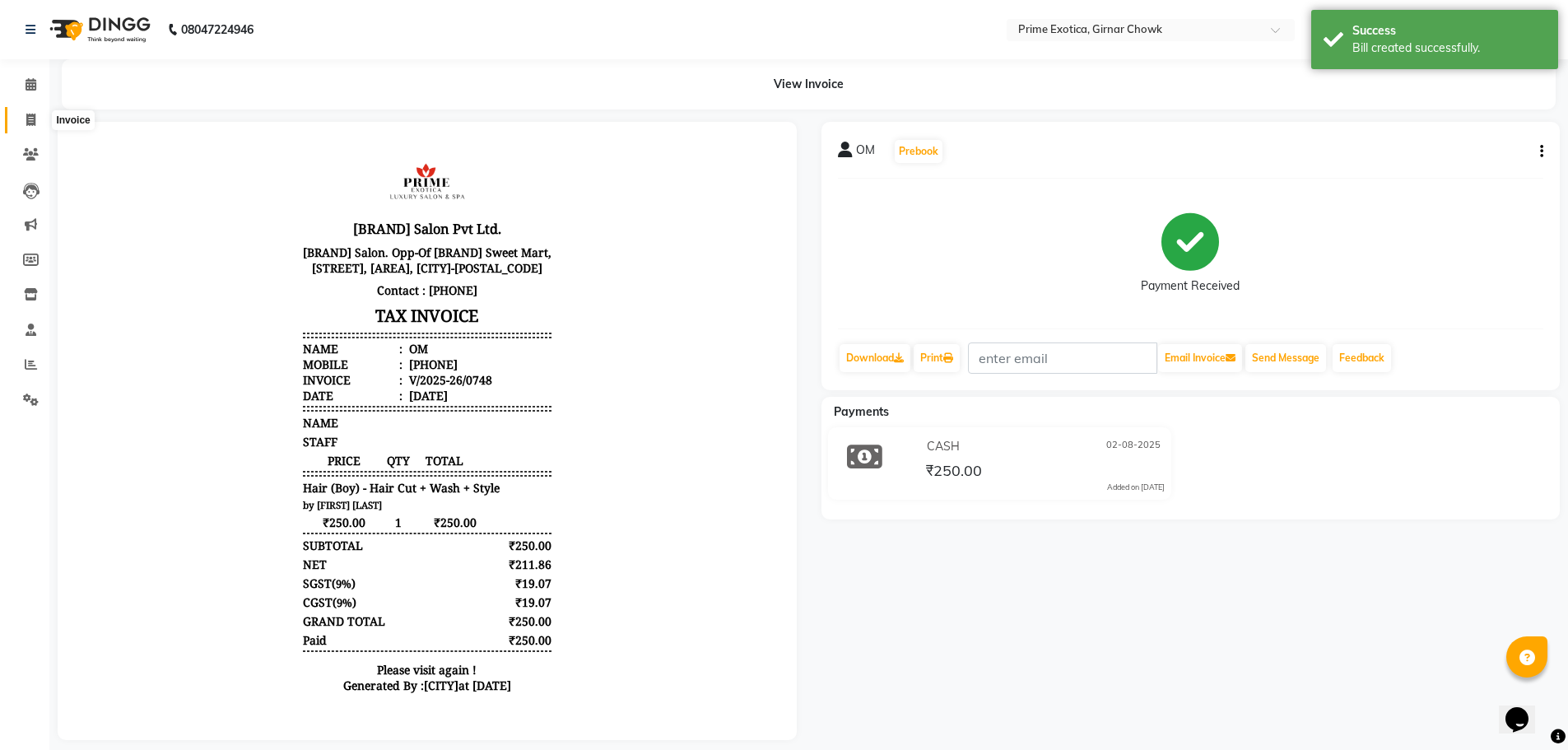 click 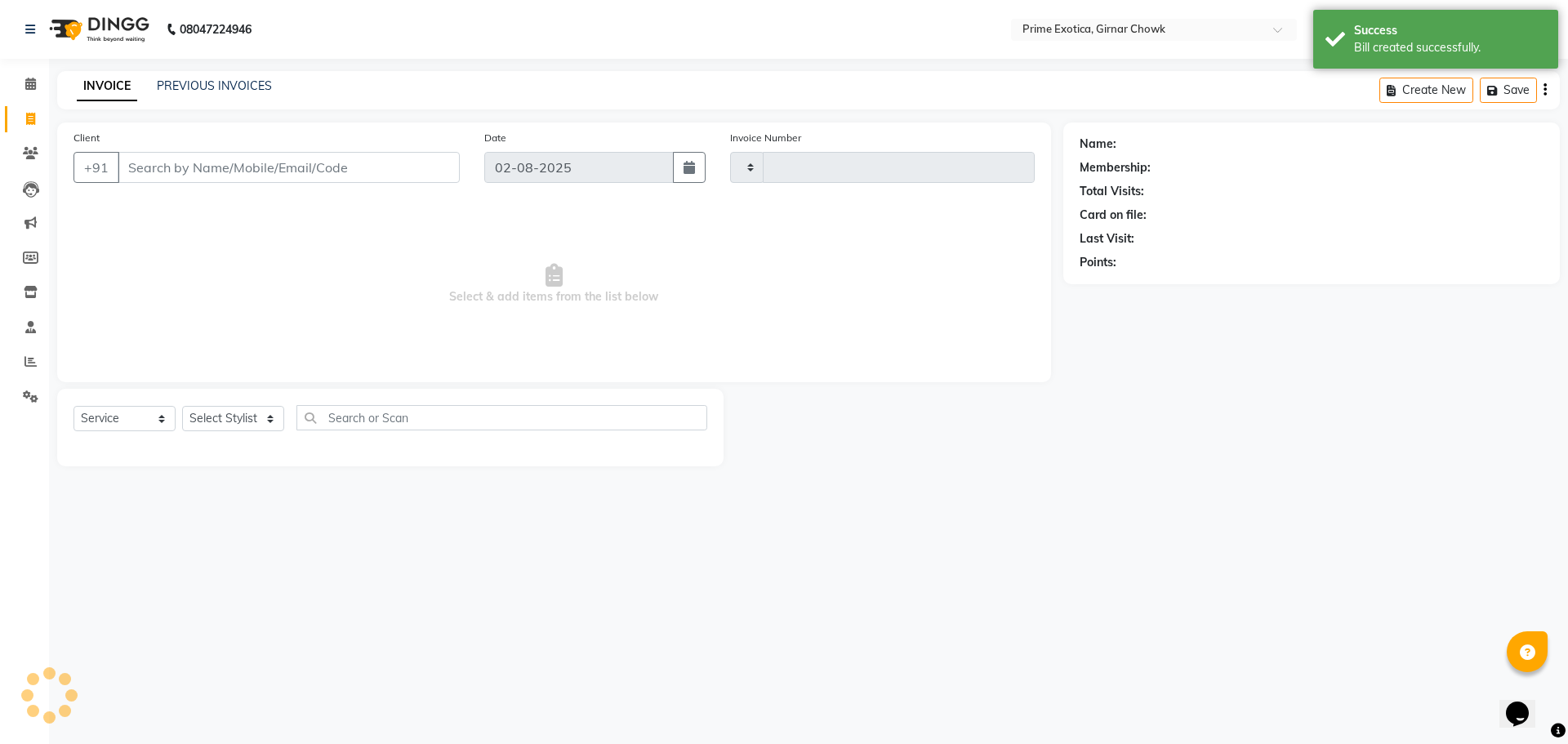 type on "0749" 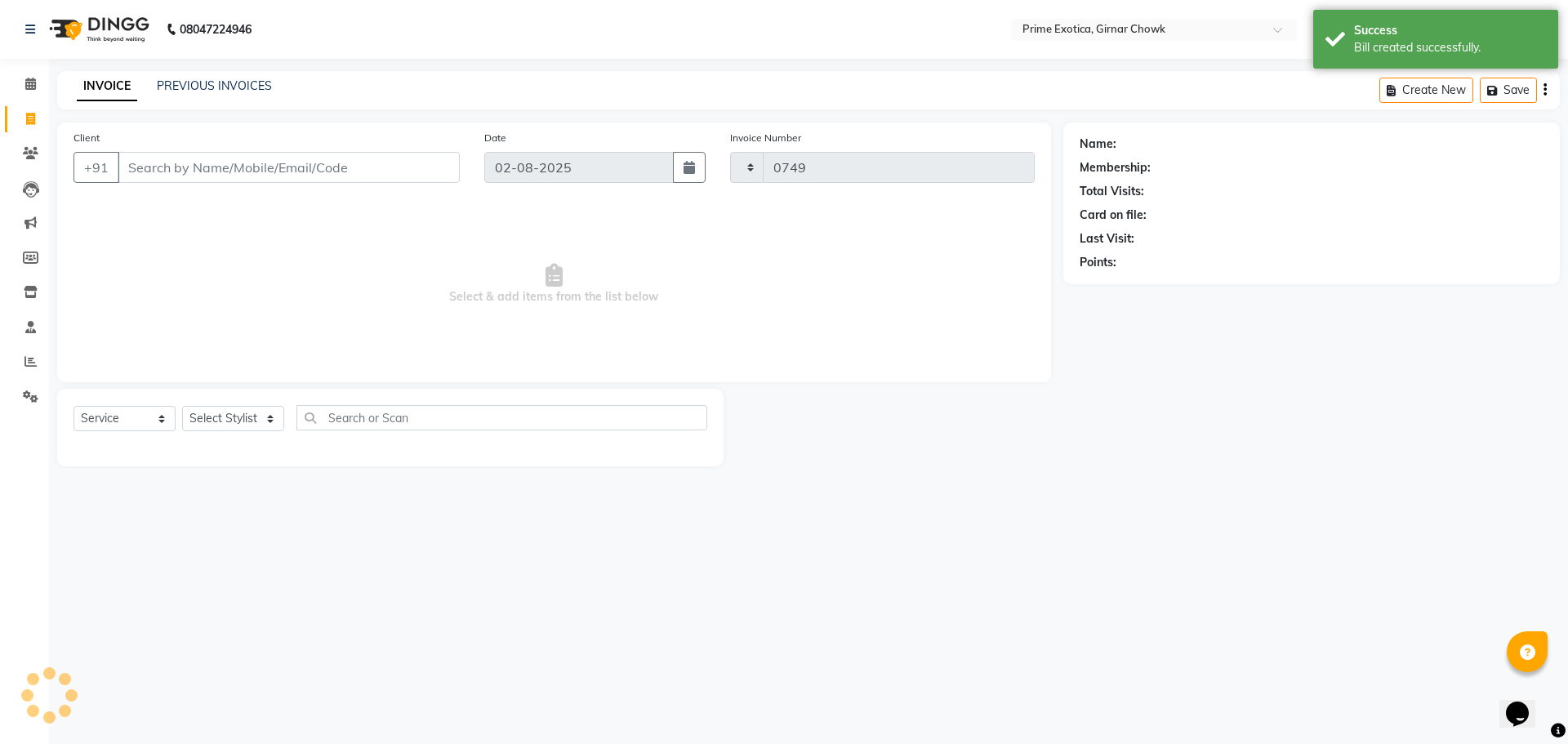 select on "5796" 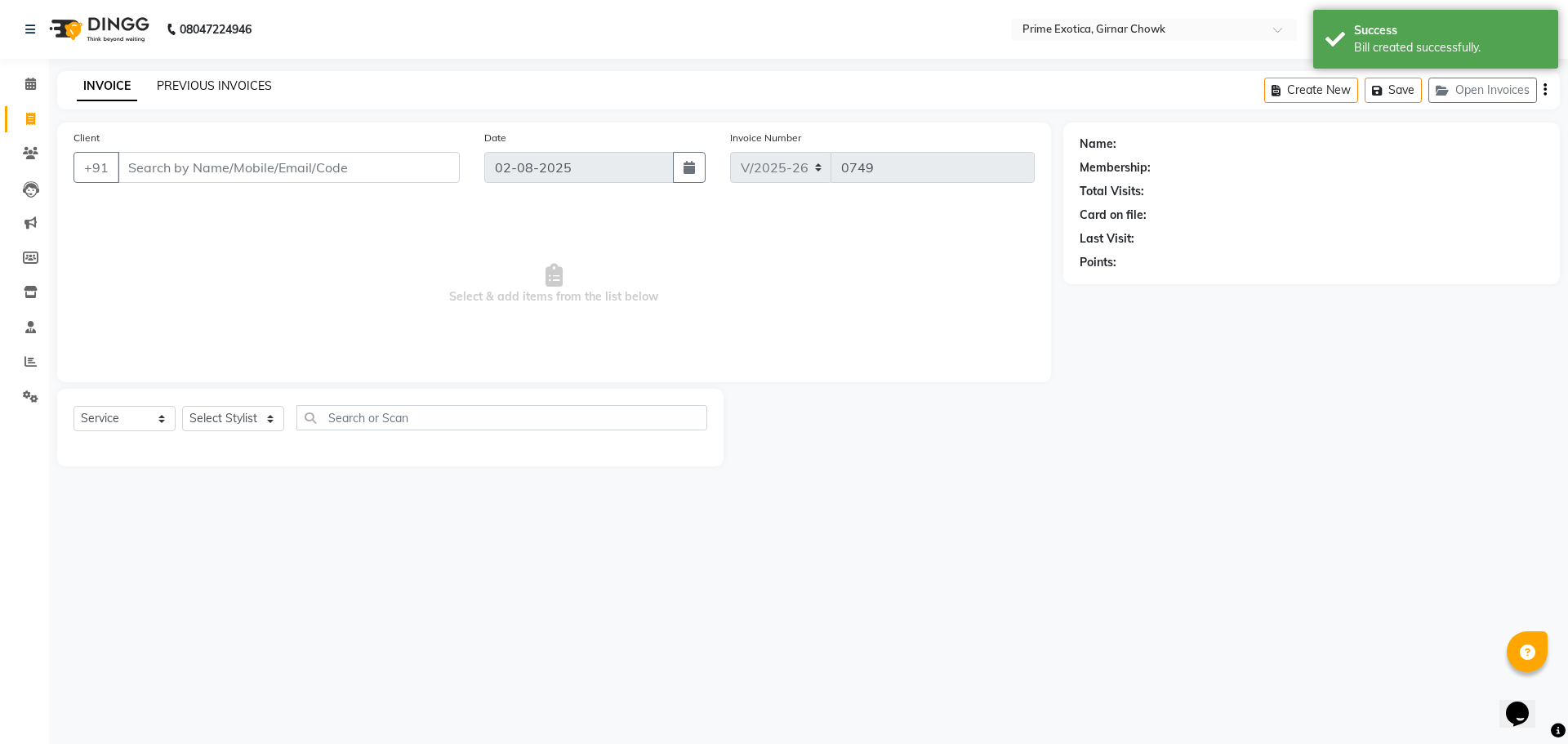 click on "PREVIOUS INVOICES" 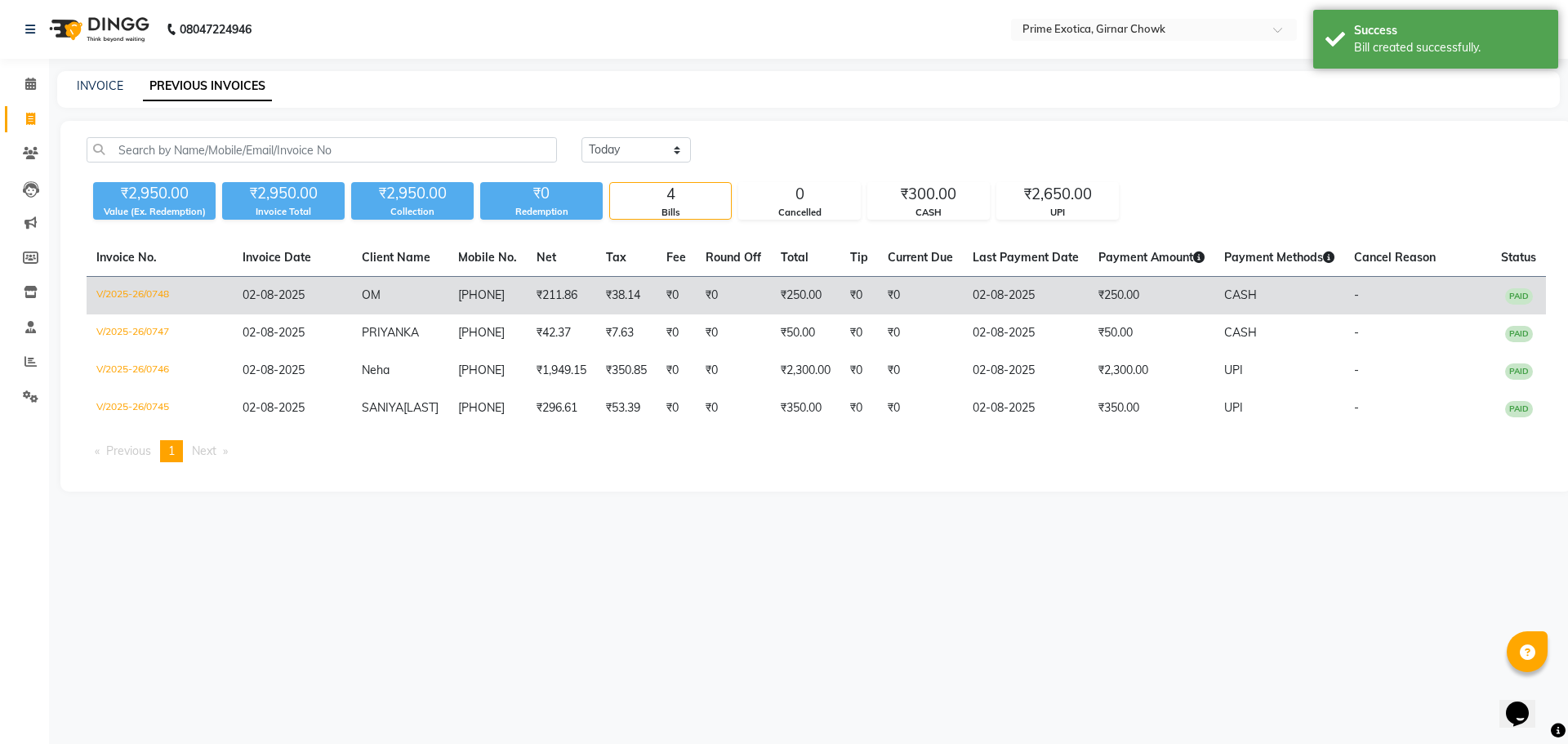 click on "OM" 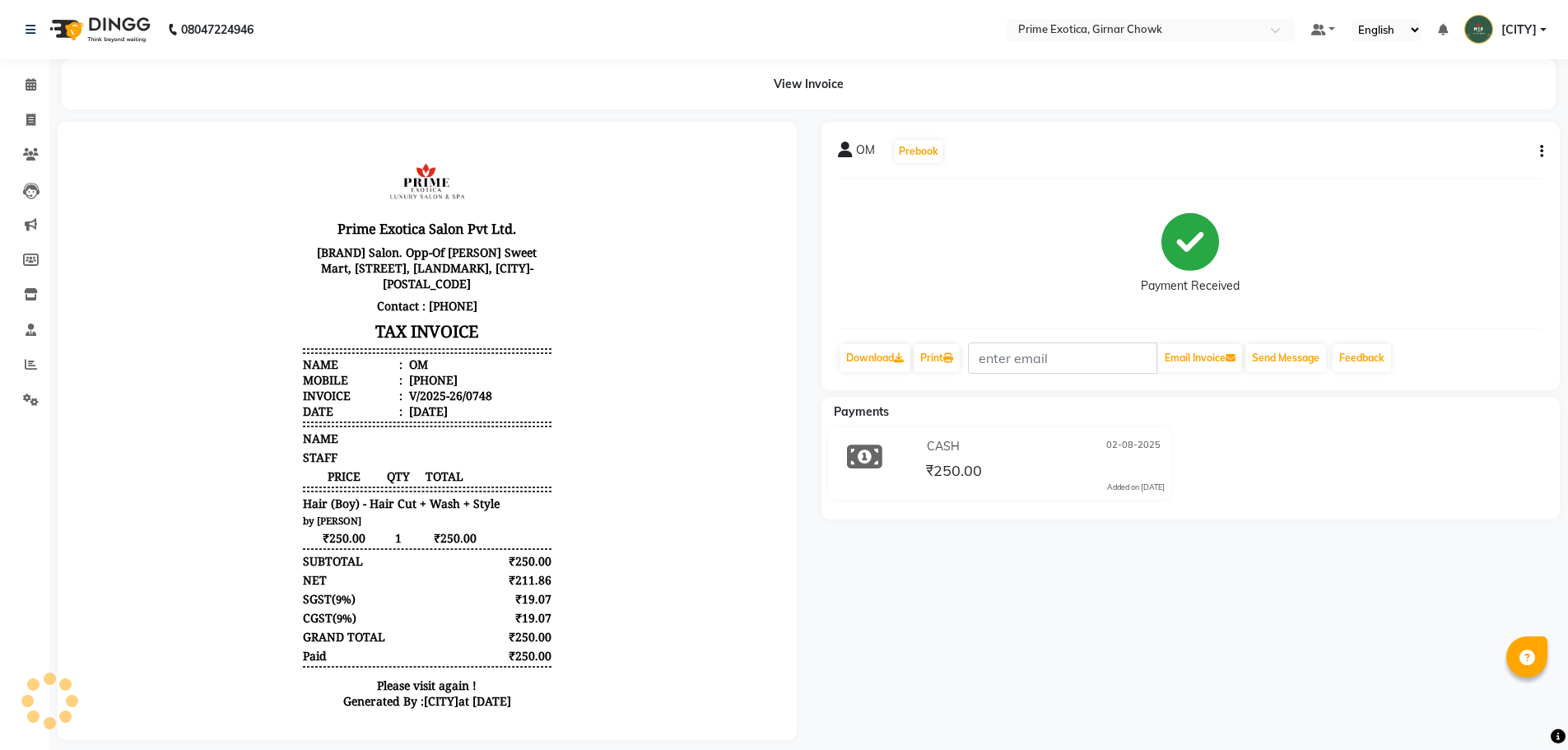 scroll, scrollTop: 0, scrollLeft: 0, axis: both 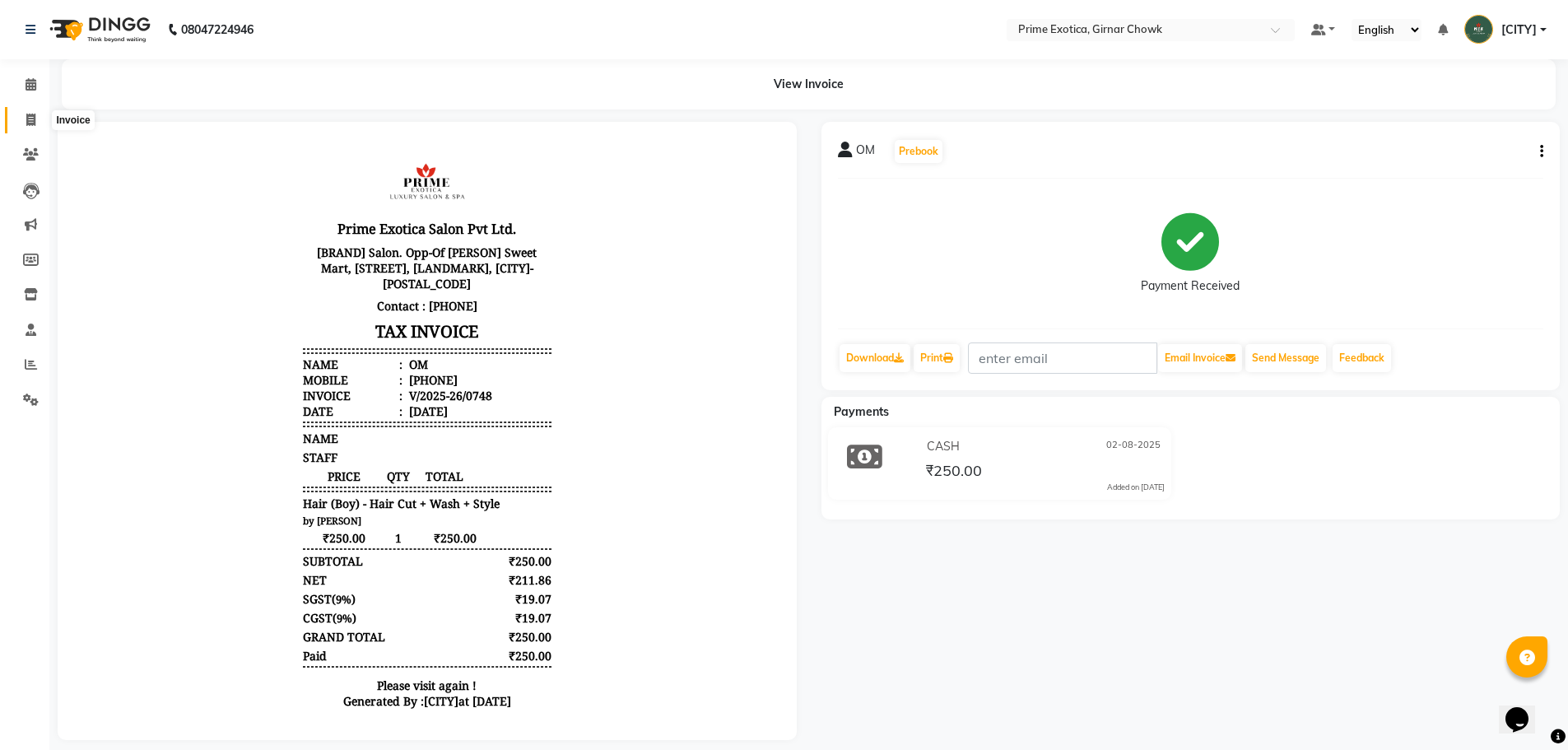click 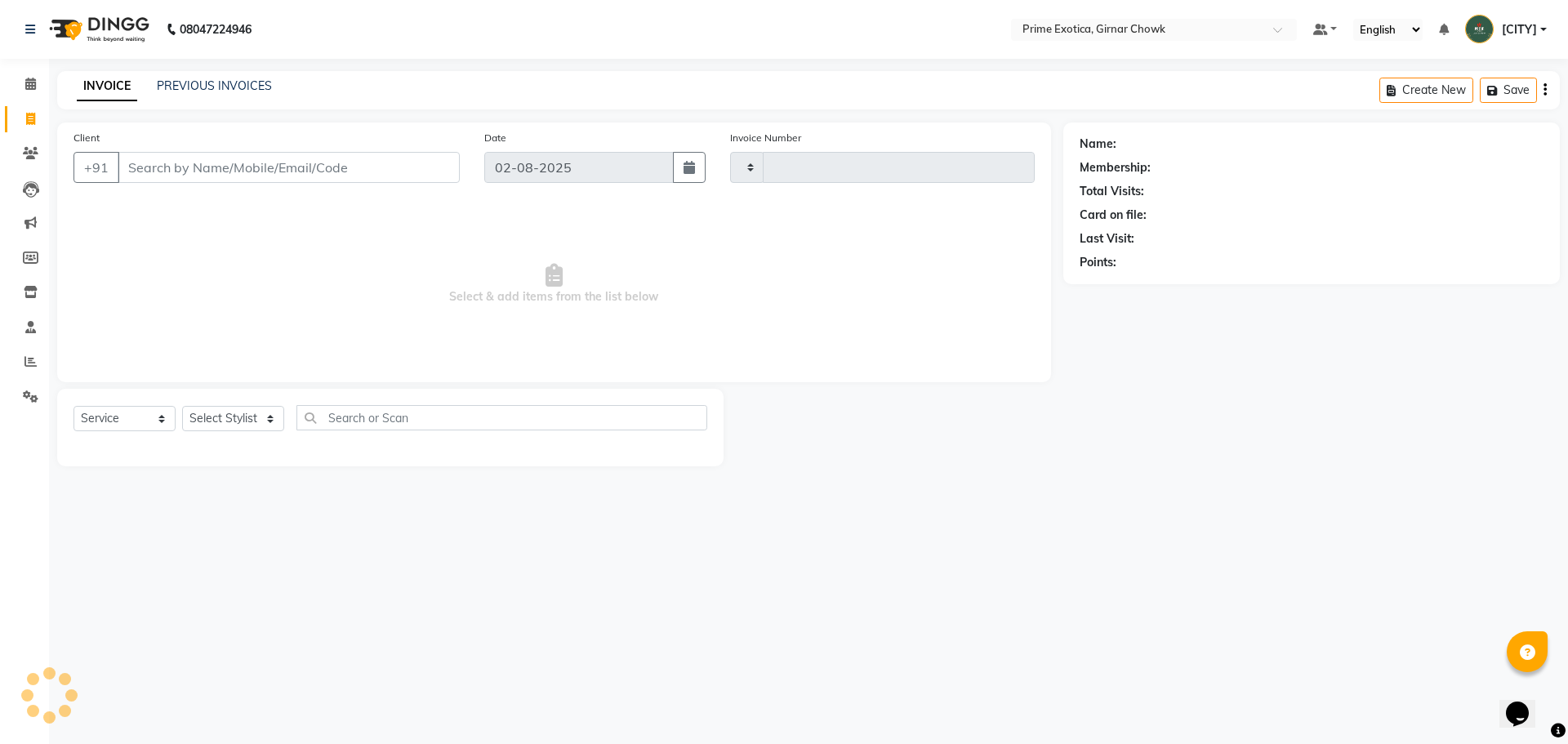 type on "0749" 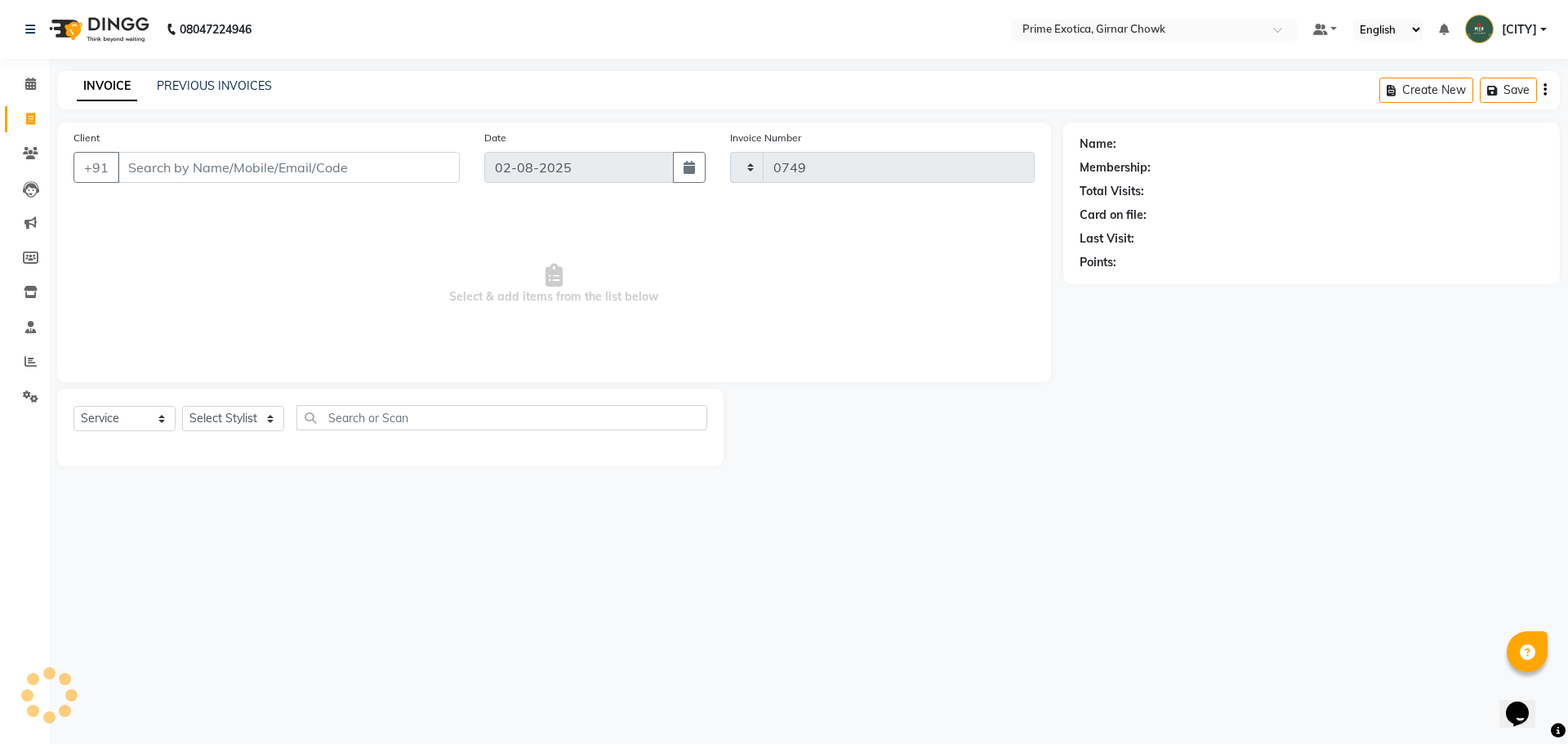 select on "5796" 